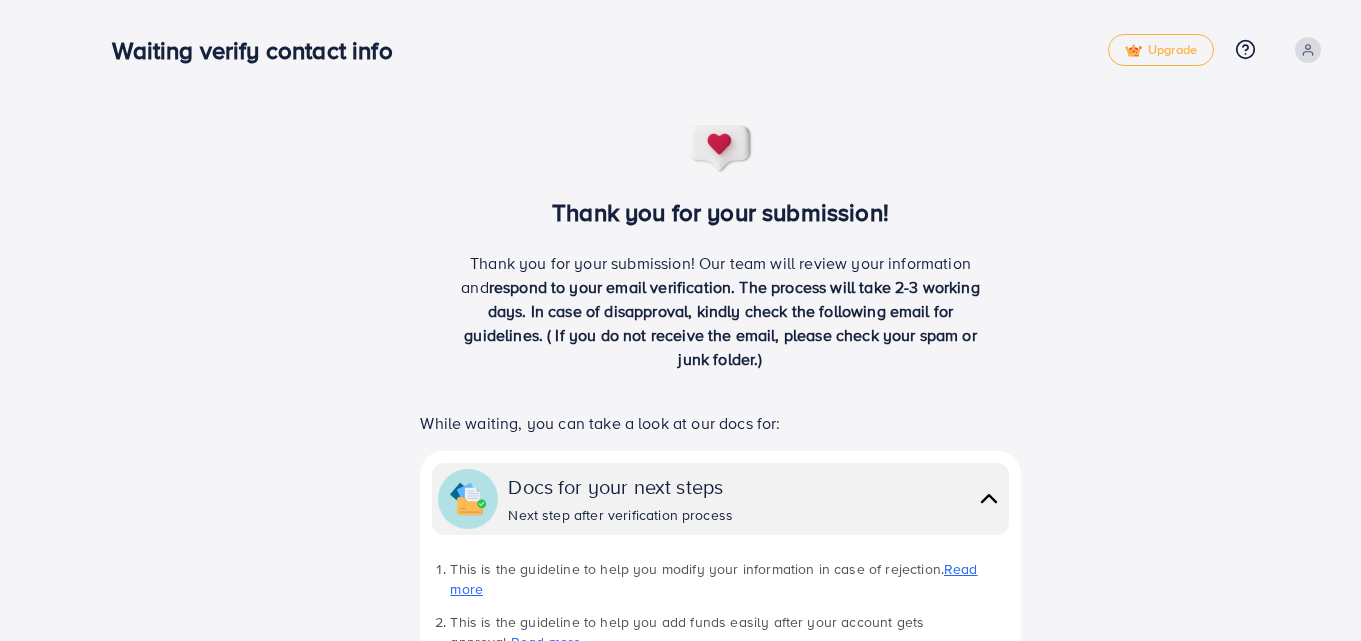 scroll, scrollTop: 0, scrollLeft: 0, axis: both 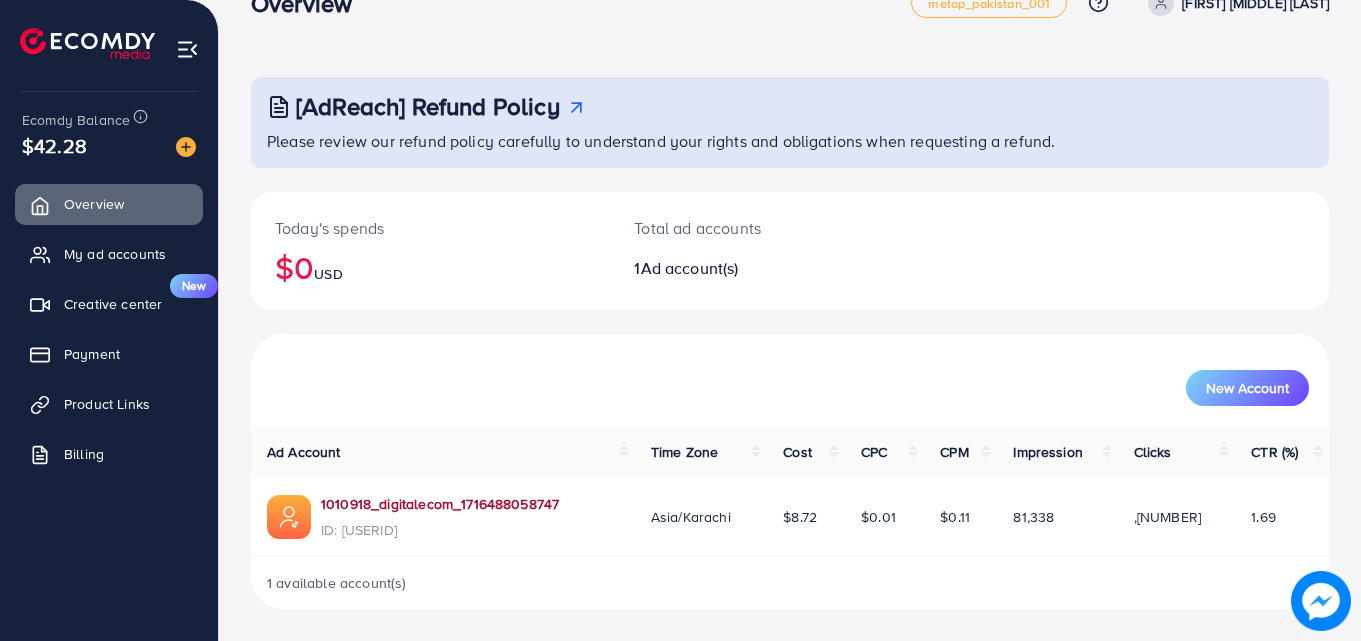 click on "1010918_digitalecom_1716488058747" at bounding box center (440, 504) 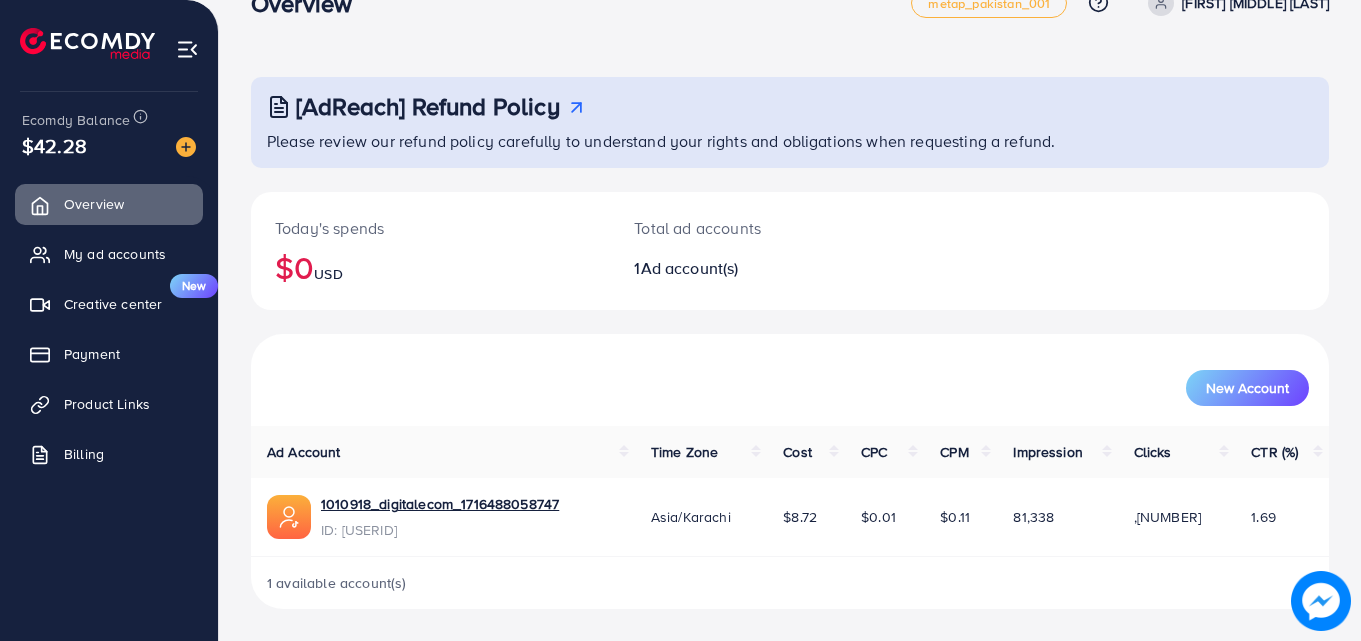 click on "$42.28" at bounding box center (109, 145) 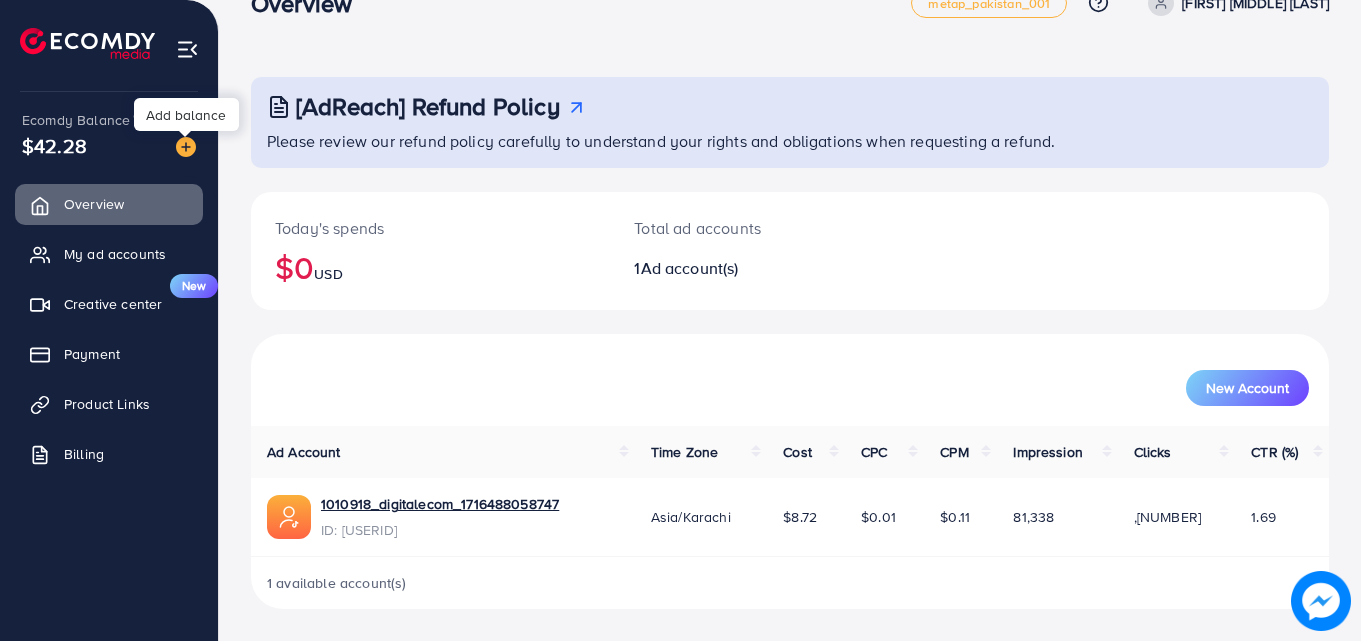 click at bounding box center [186, 147] 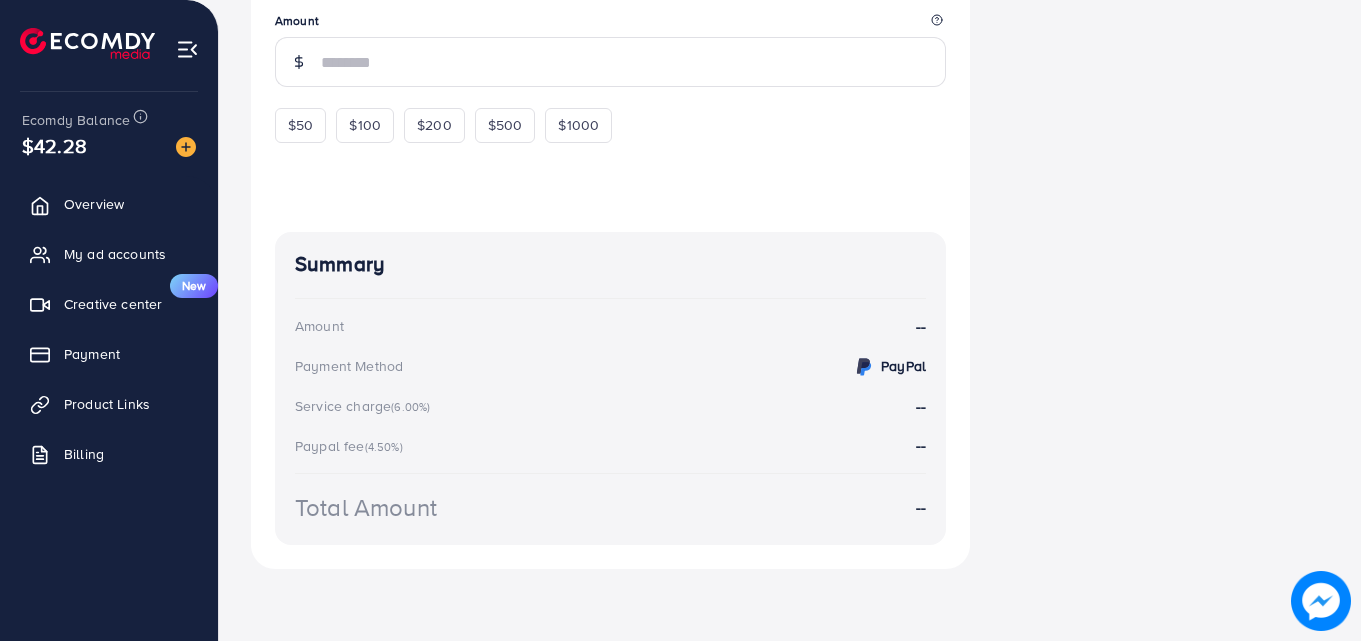 scroll, scrollTop: 0, scrollLeft: 0, axis: both 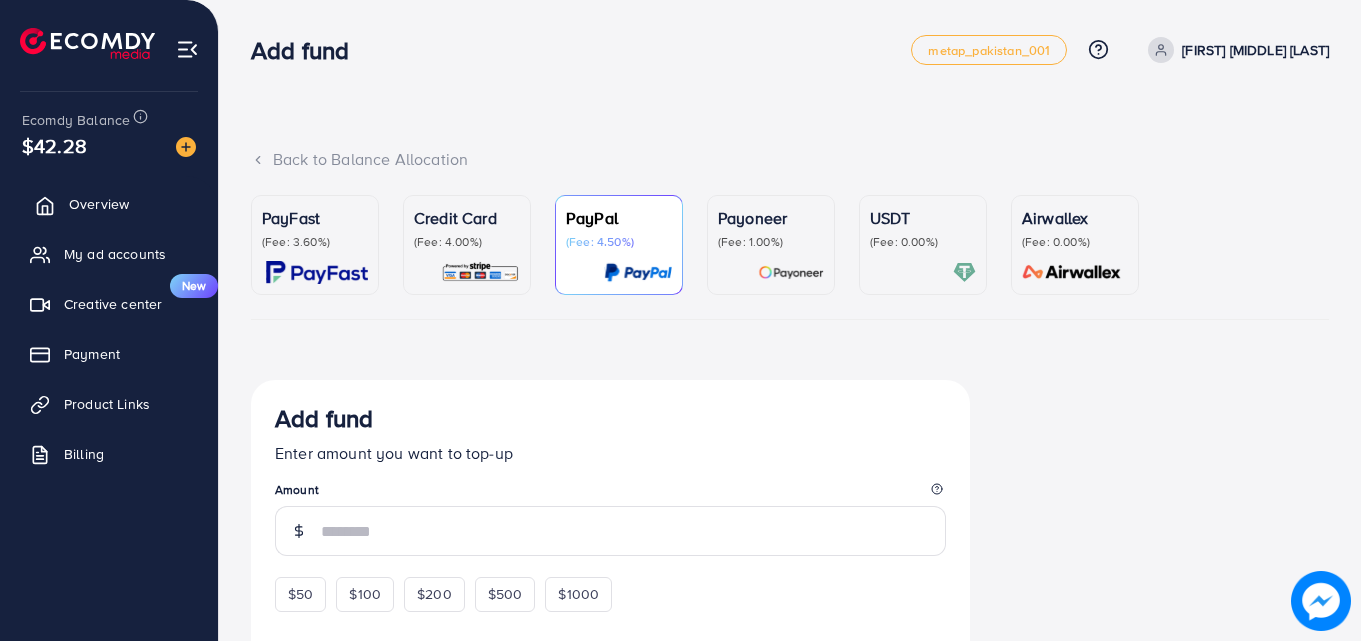 click on "Overview" at bounding box center [99, 204] 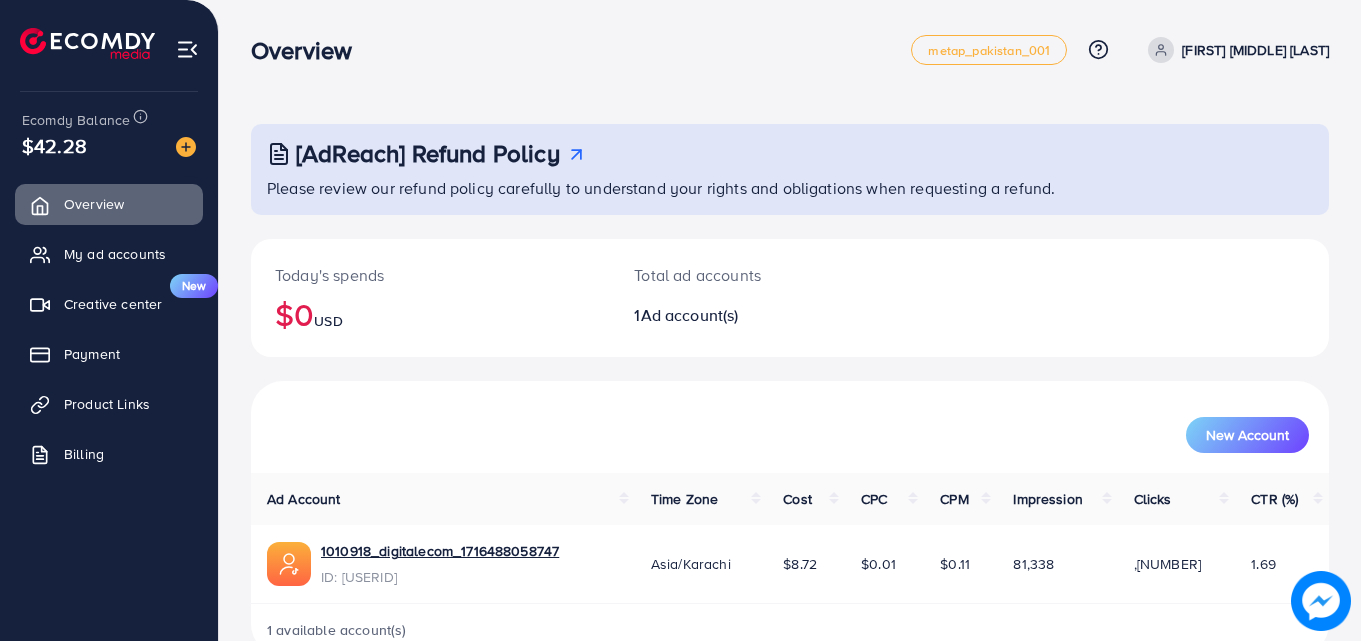 click 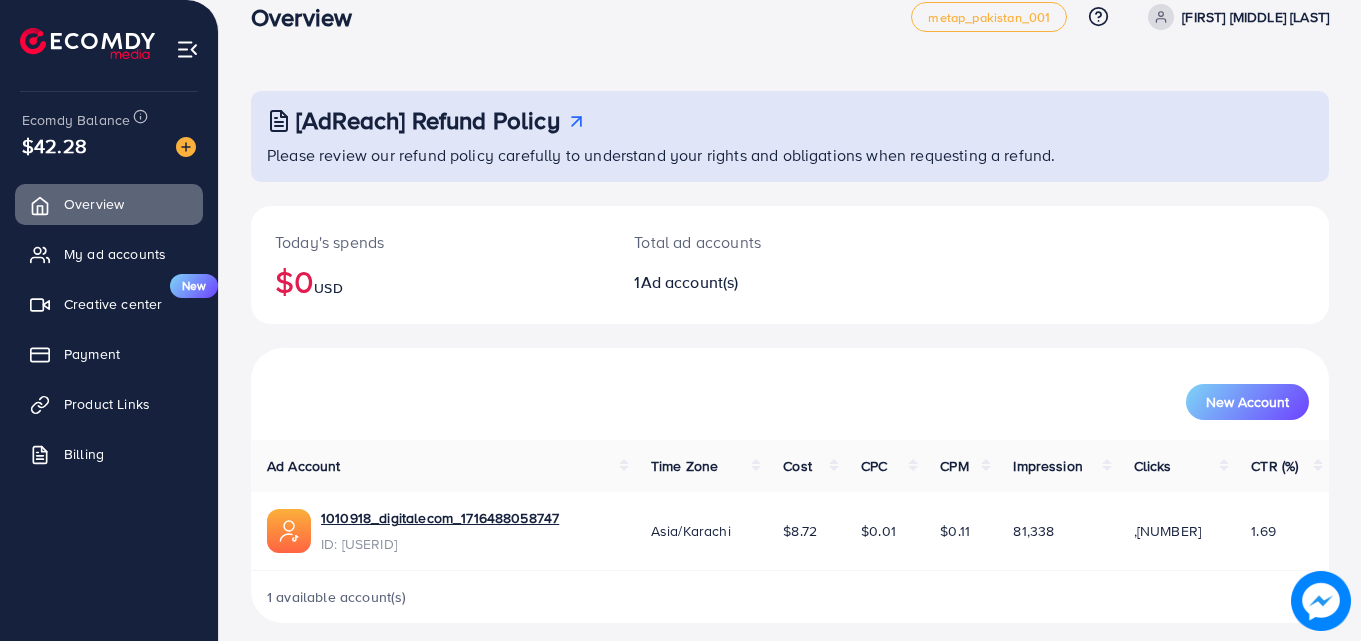 scroll, scrollTop: 47, scrollLeft: 0, axis: vertical 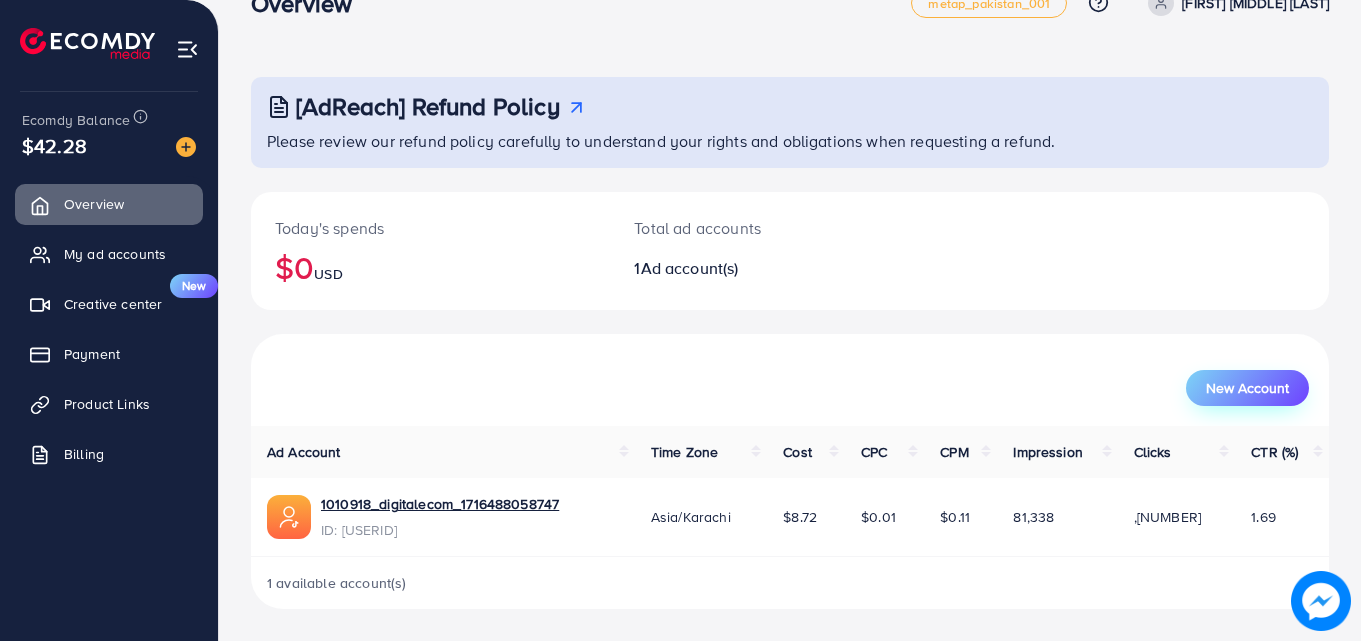 click on "New Account" at bounding box center [1247, 388] 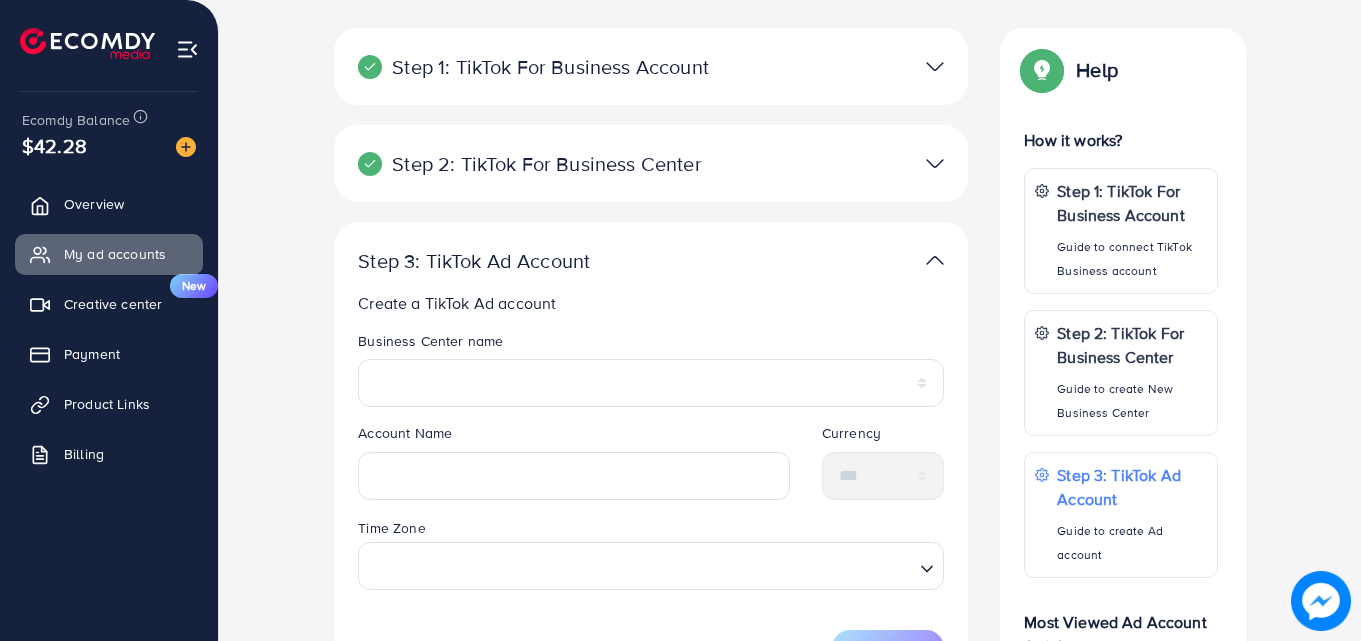 scroll, scrollTop: 267, scrollLeft: 0, axis: vertical 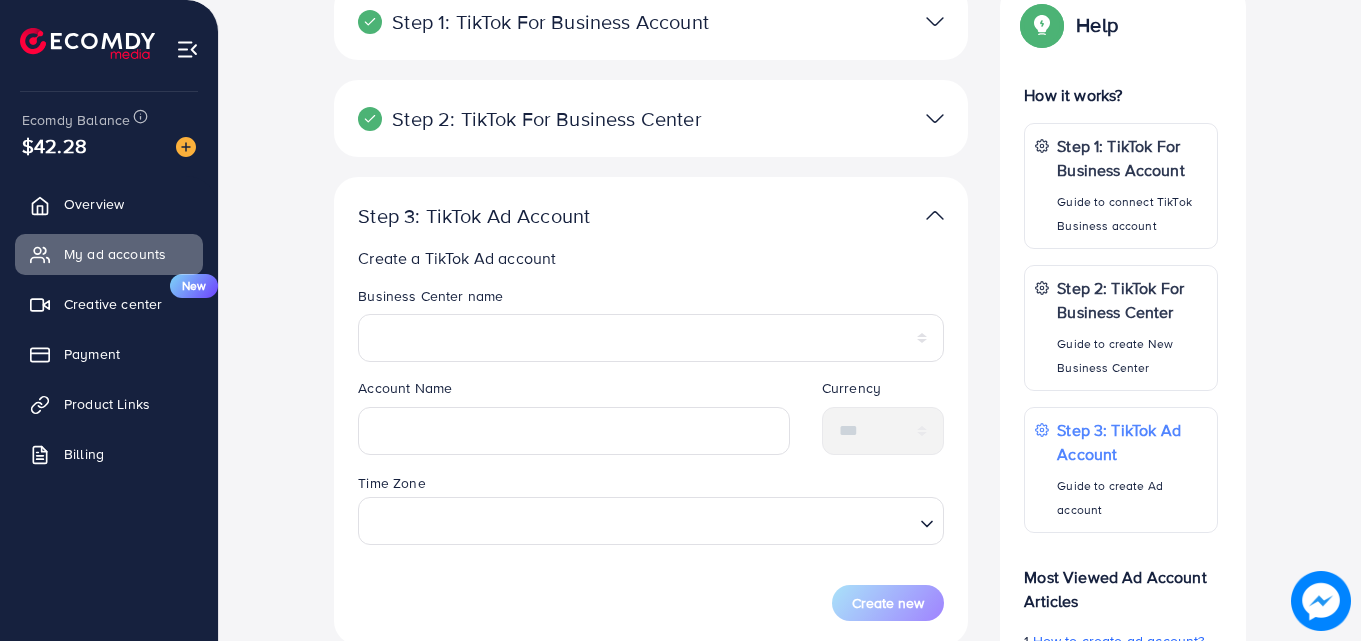 click at bounding box center (935, 21) 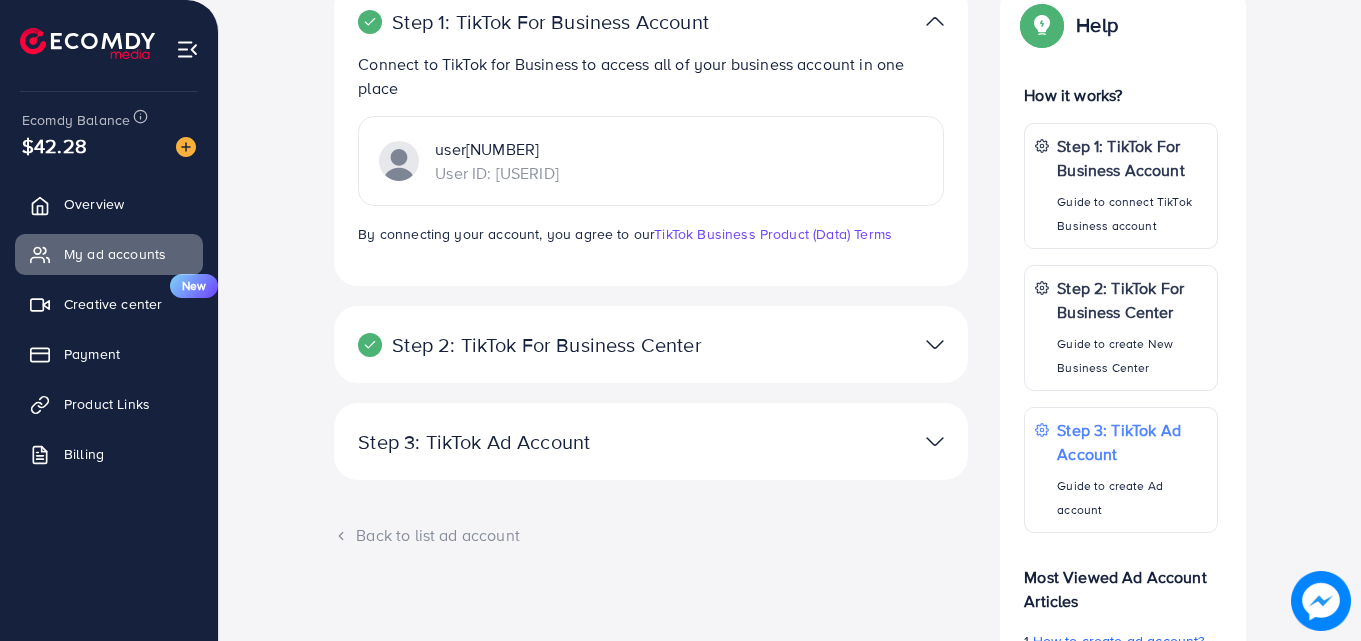 click at bounding box center (857, 344) 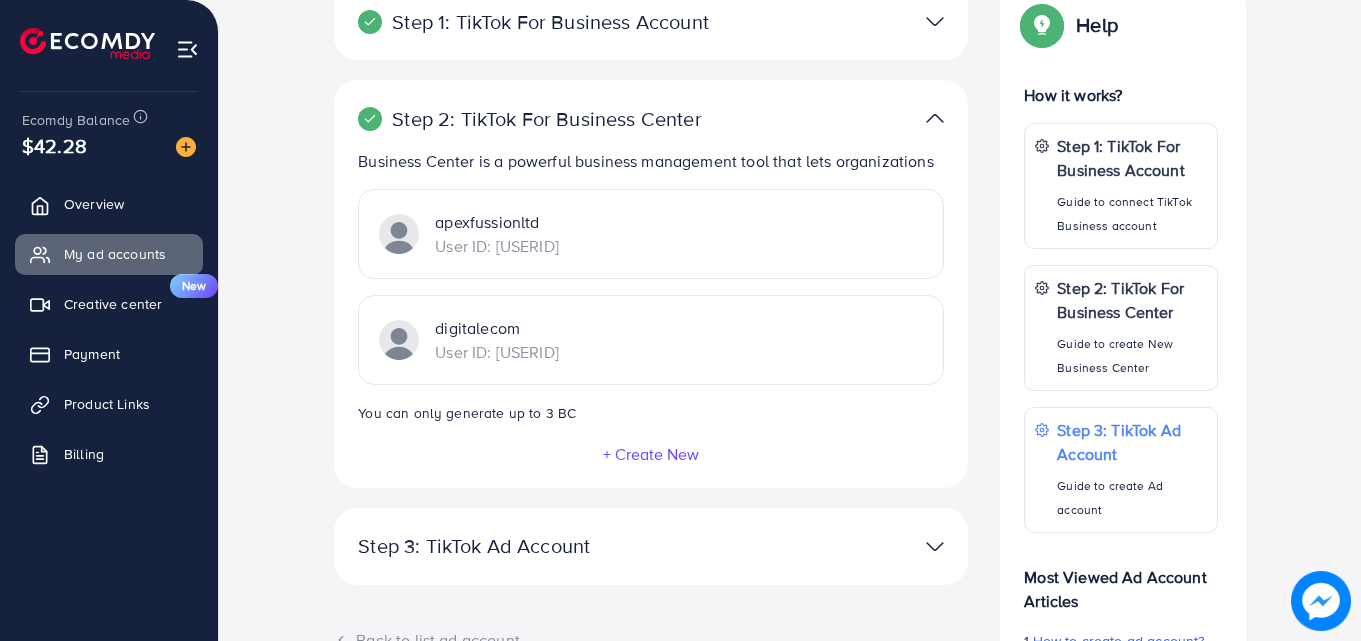click on "digitalecom   User ID: [USERID]" at bounding box center [651, 340] 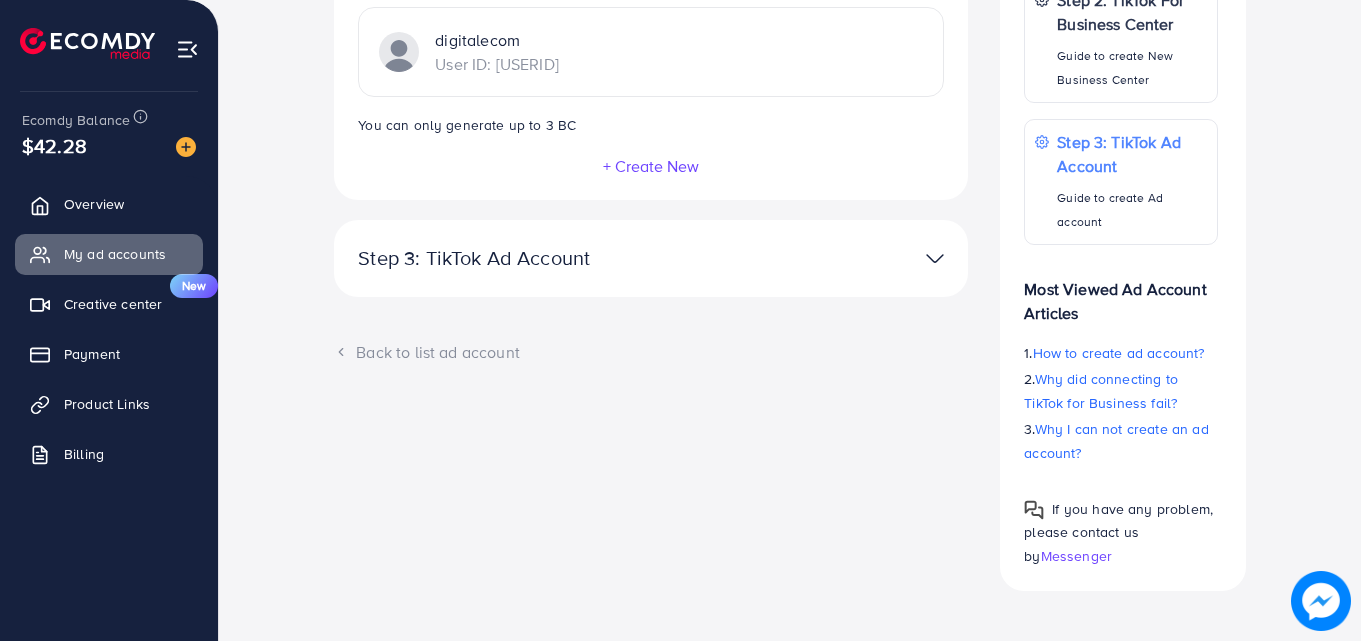 scroll, scrollTop: 561, scrollLeft: 0, axis: vertical 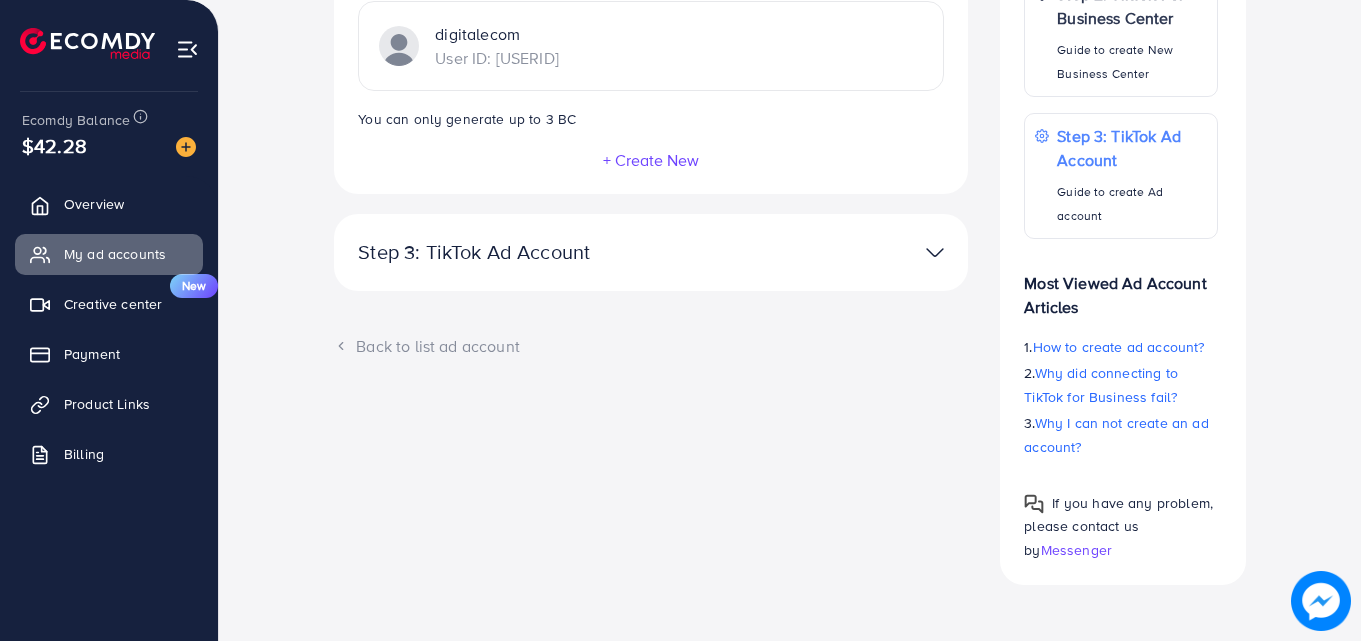click at bounding box center (935, 252) 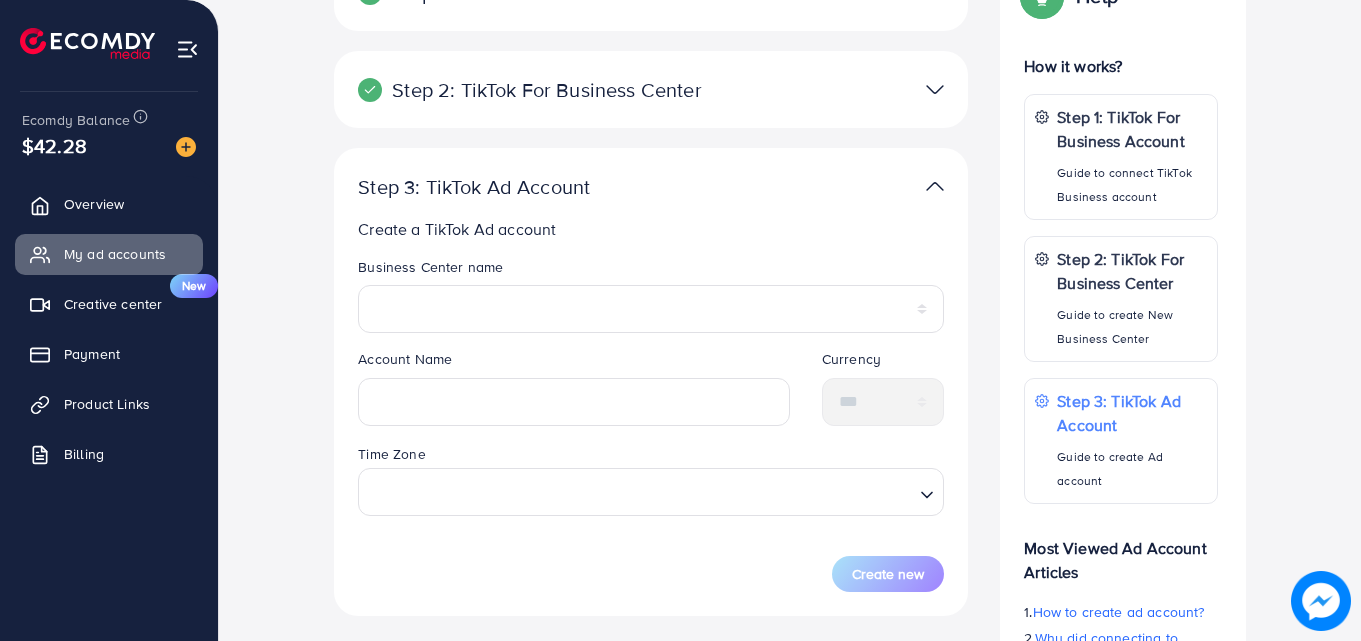 scroll, scrollTop: 294, scrollLeft: 0, axis: vertical 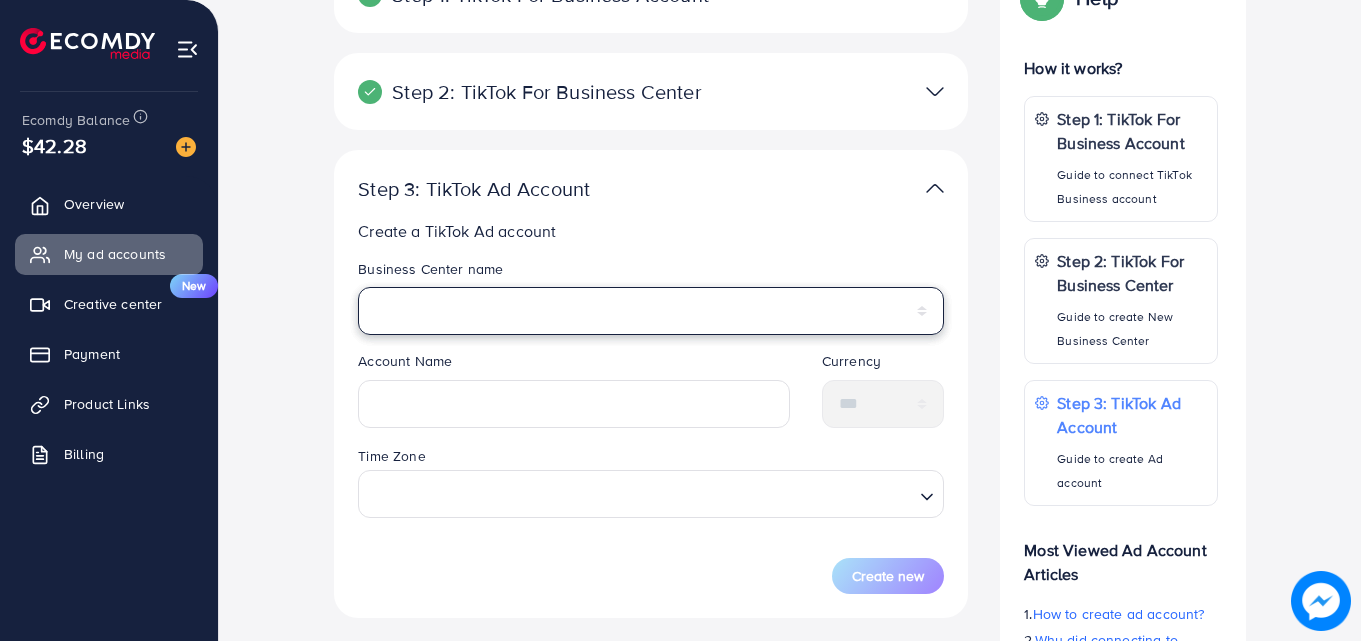 click on "**********" at bounding box center [651, 311] 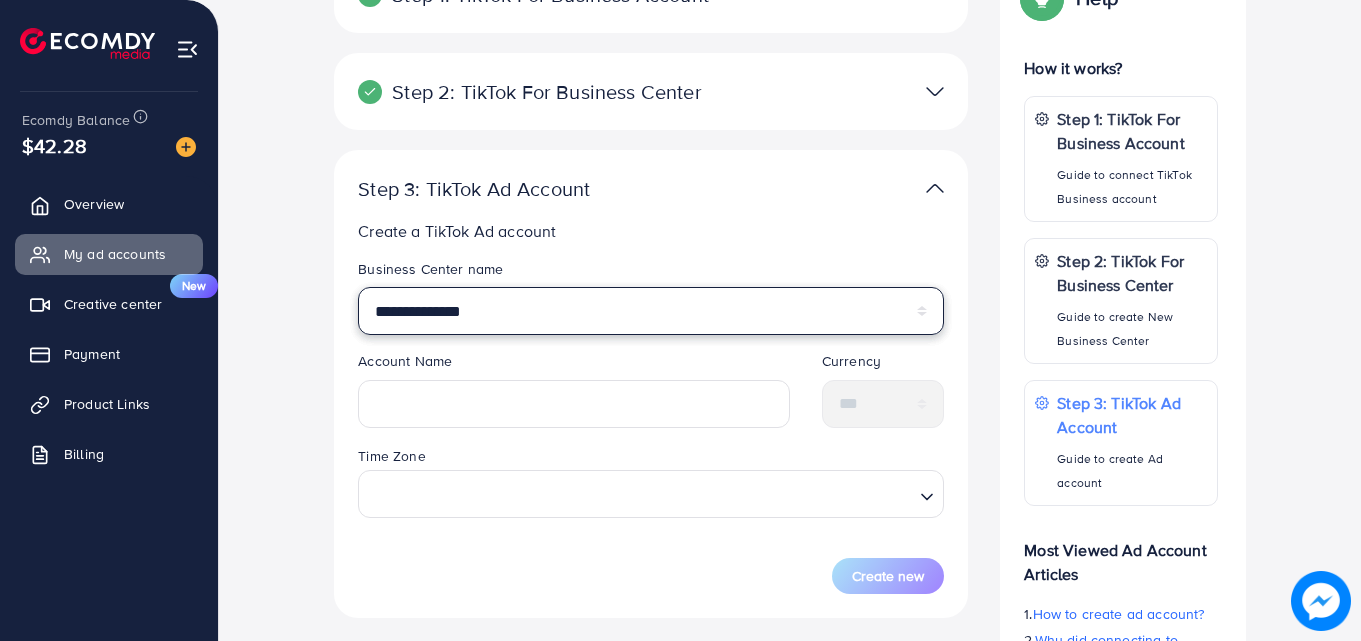 click on "**********" at bounding box center (651, 311) 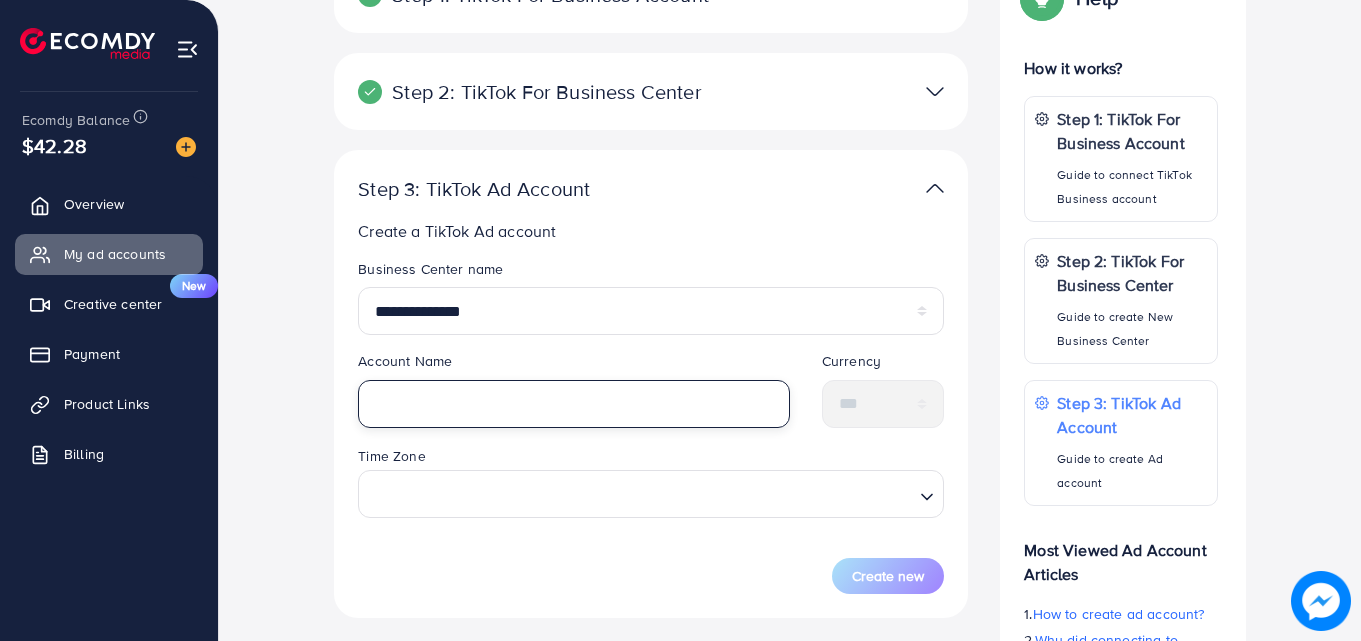 click at bounding box center (574, 404) 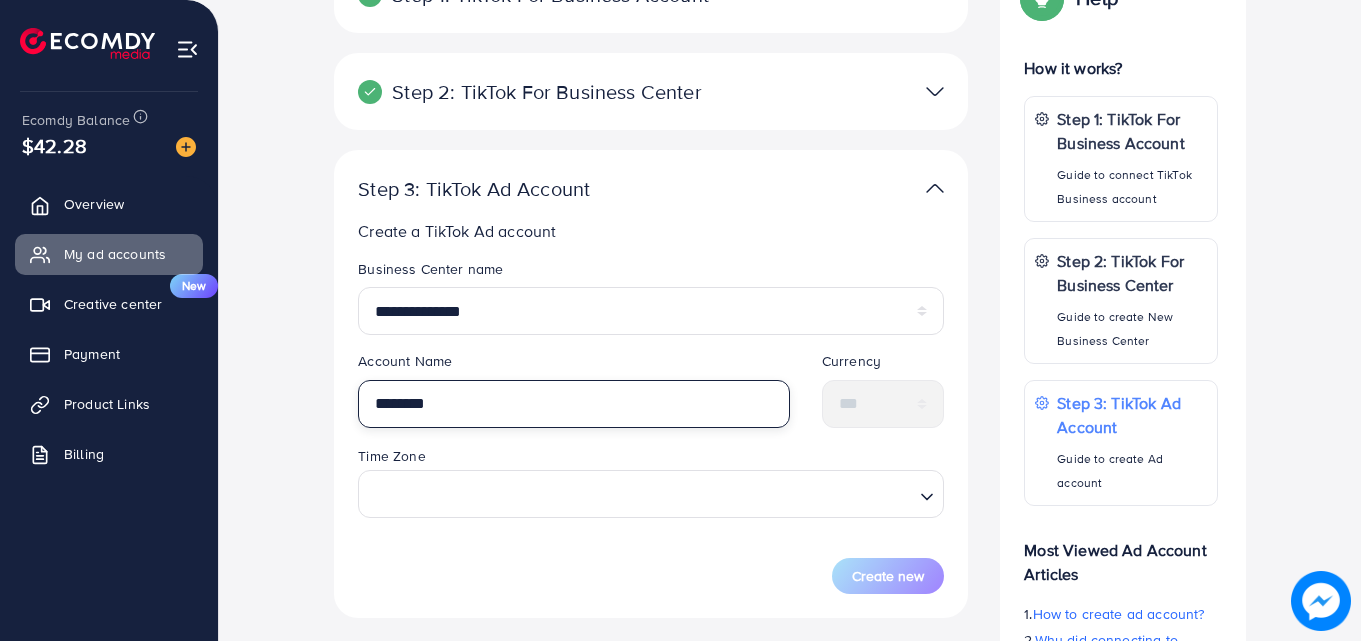 type on "********" 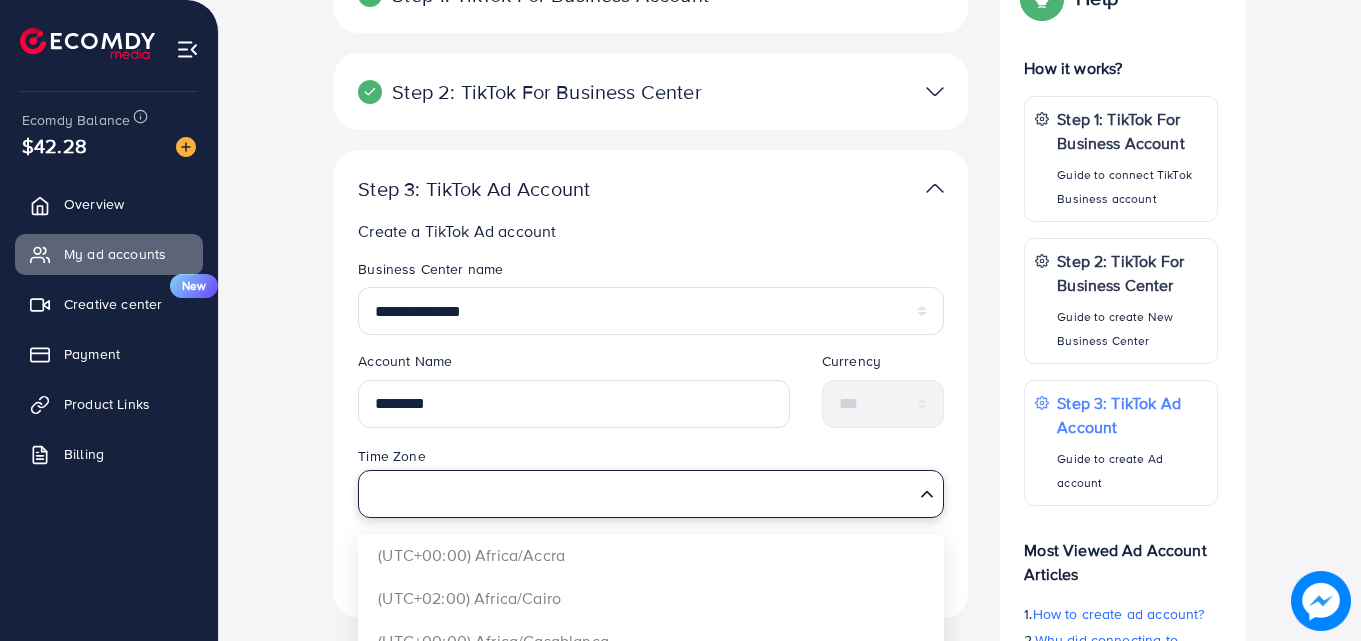 click at bounding box center (639, 494) 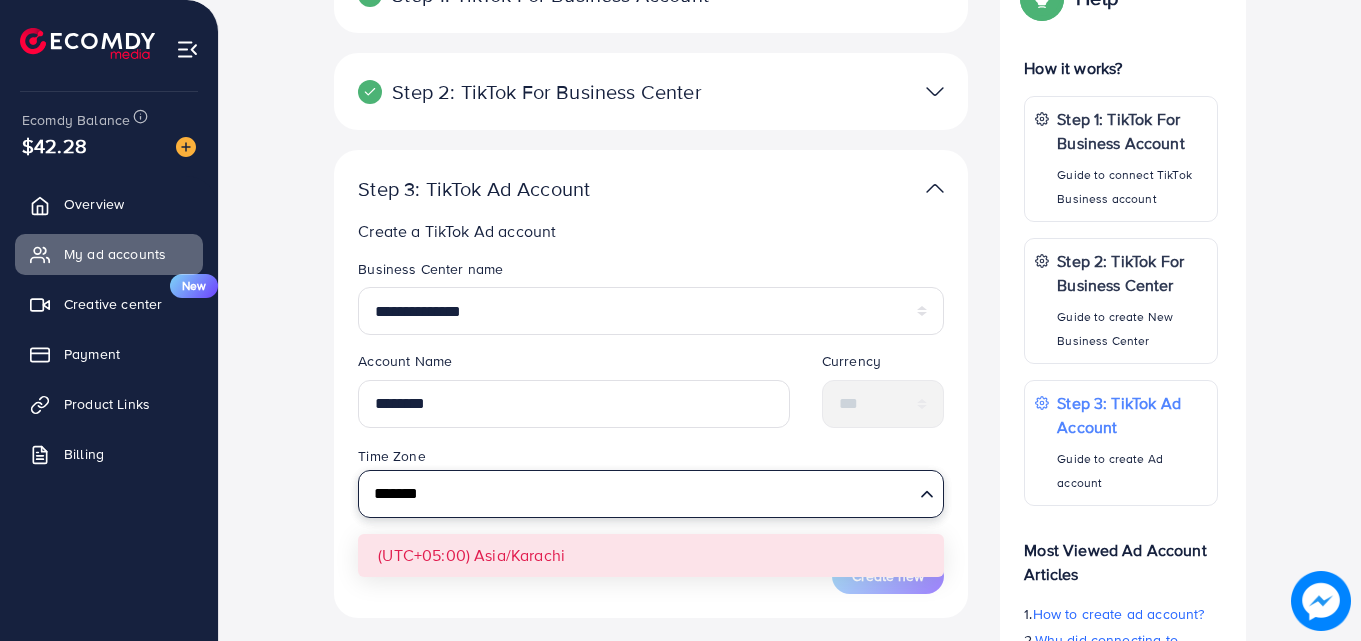 type on "*******" 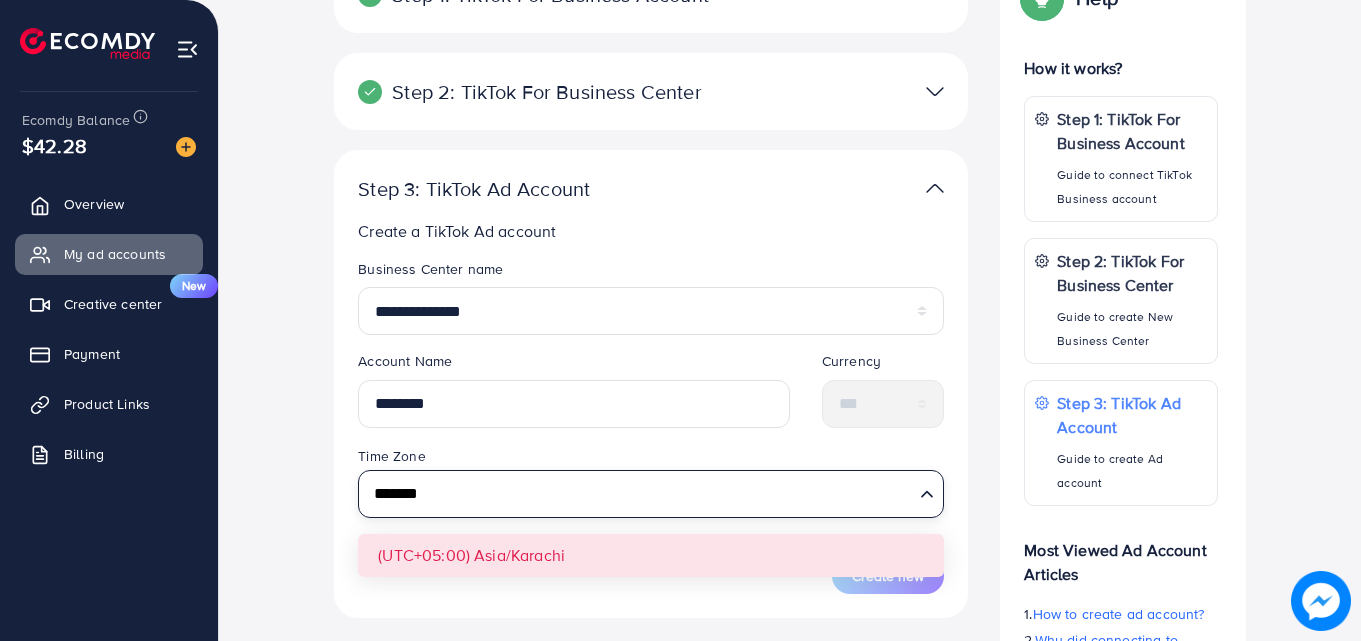 type 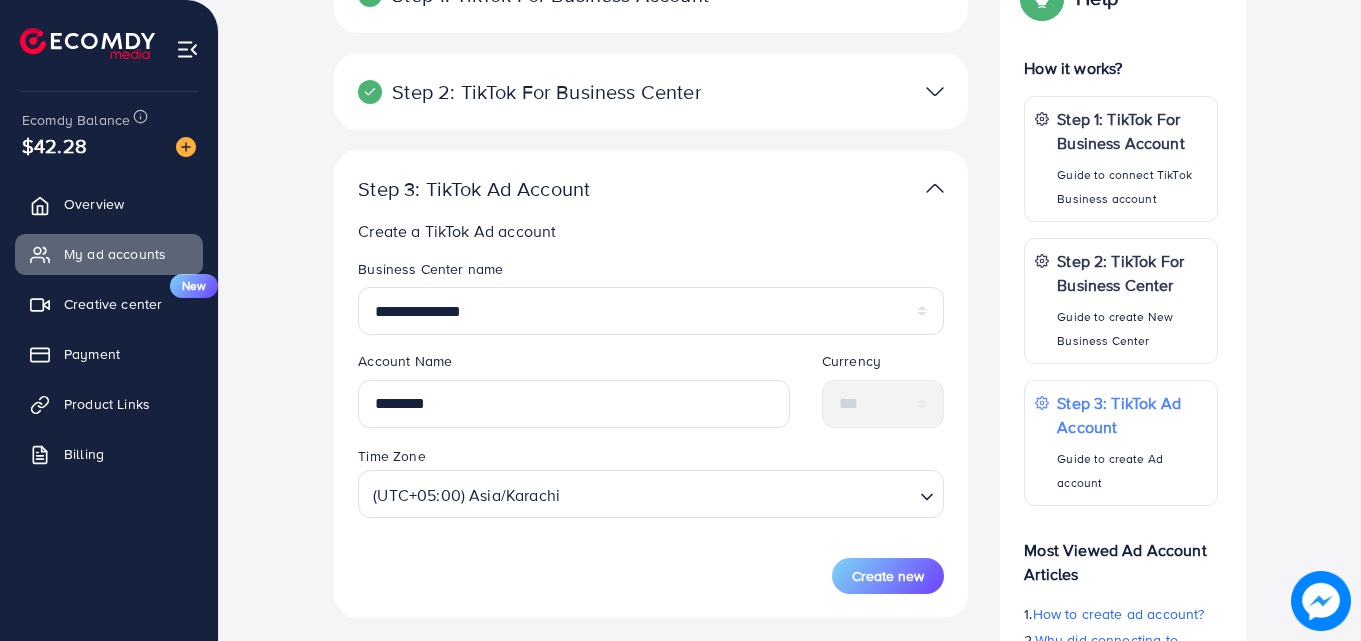 click on "**********" at bounding box center [651, 426] 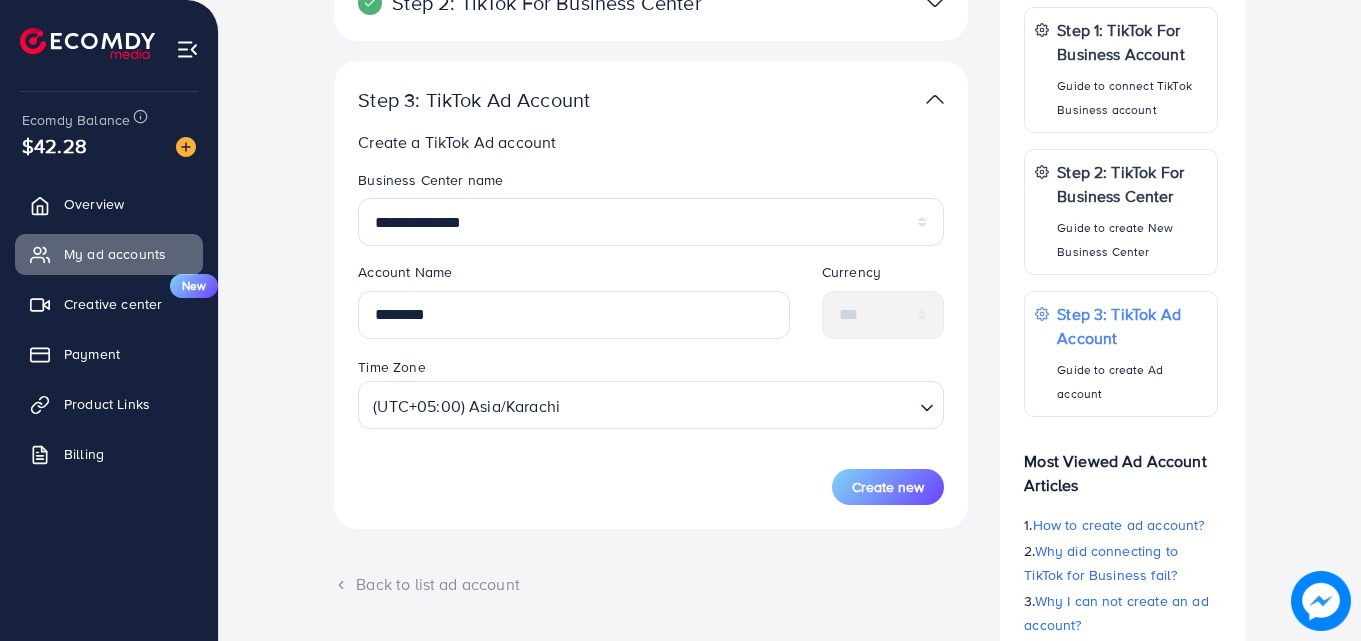 scroll, scrollTop: 428, scrollLeft: 0, axis: vertical 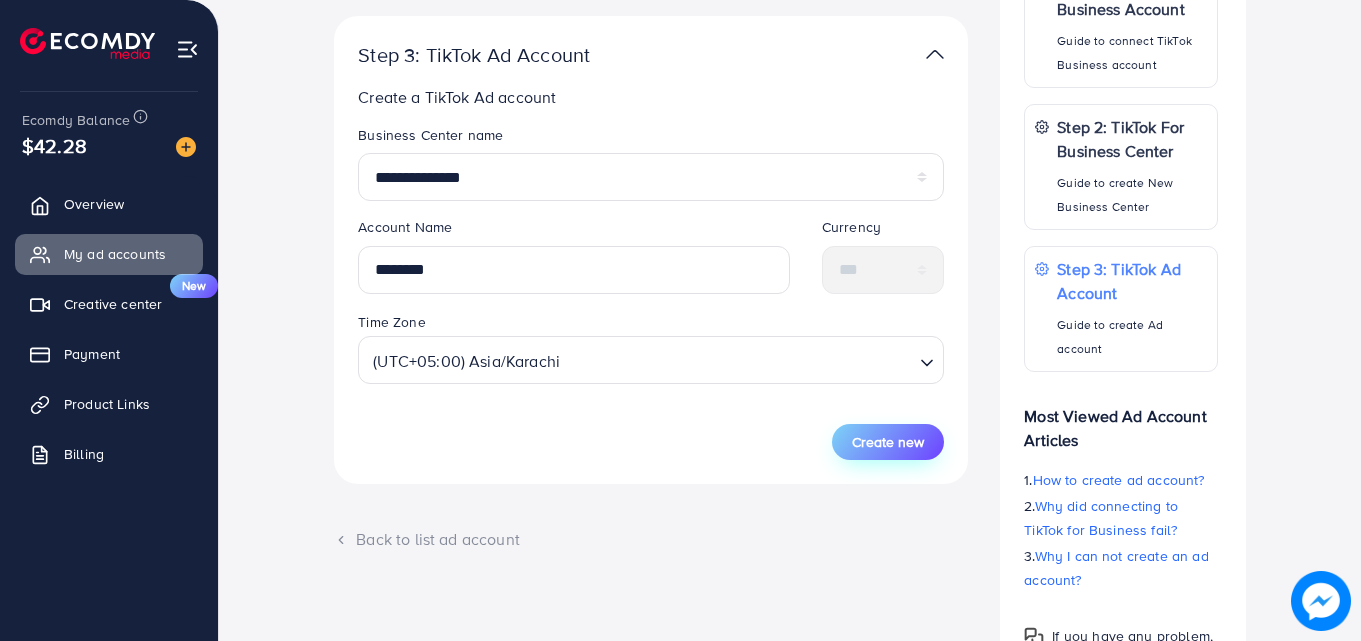 click on "Create new" at bounding box center [888, 442] 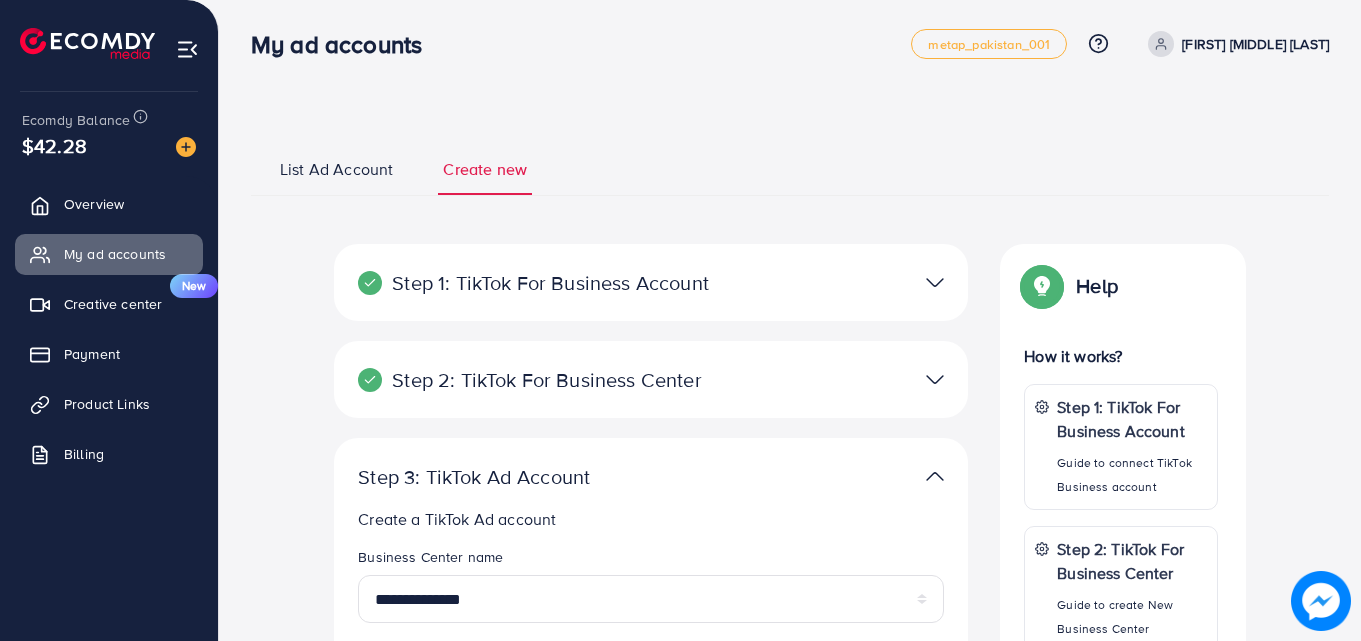 scroll, scrollTop: 0, scrollLeft: 0, axis: both 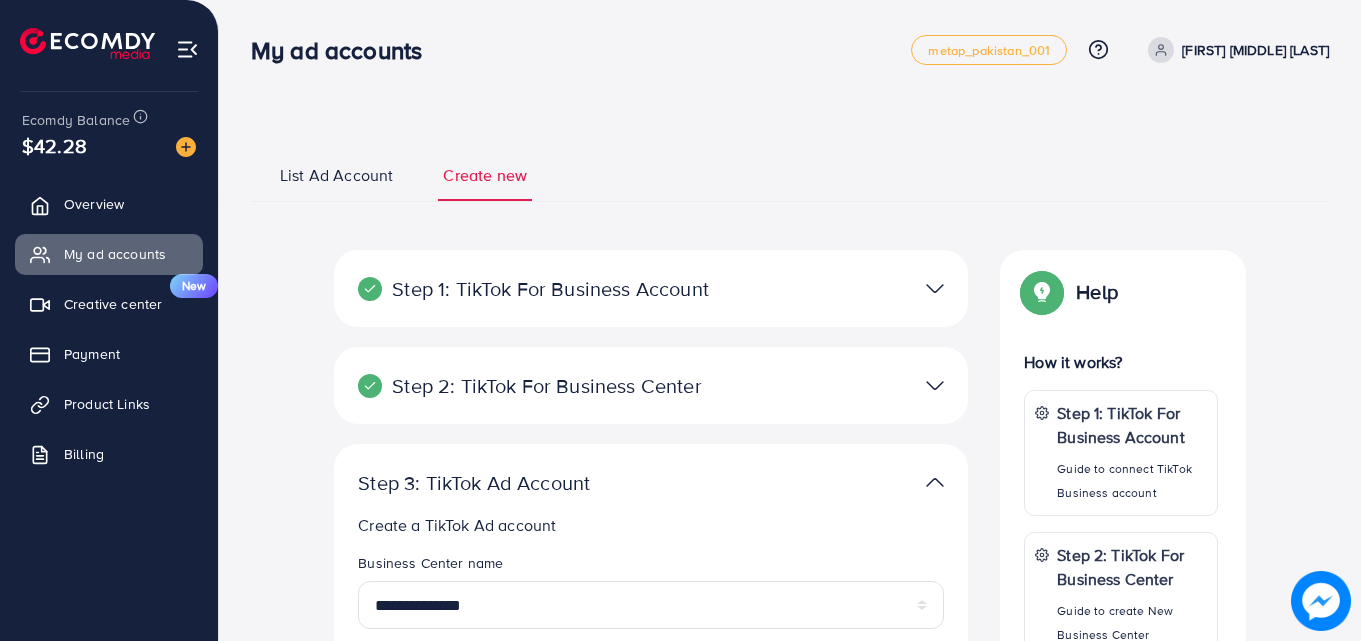 click on "List Ad Account" at bounding box center [336, 175] 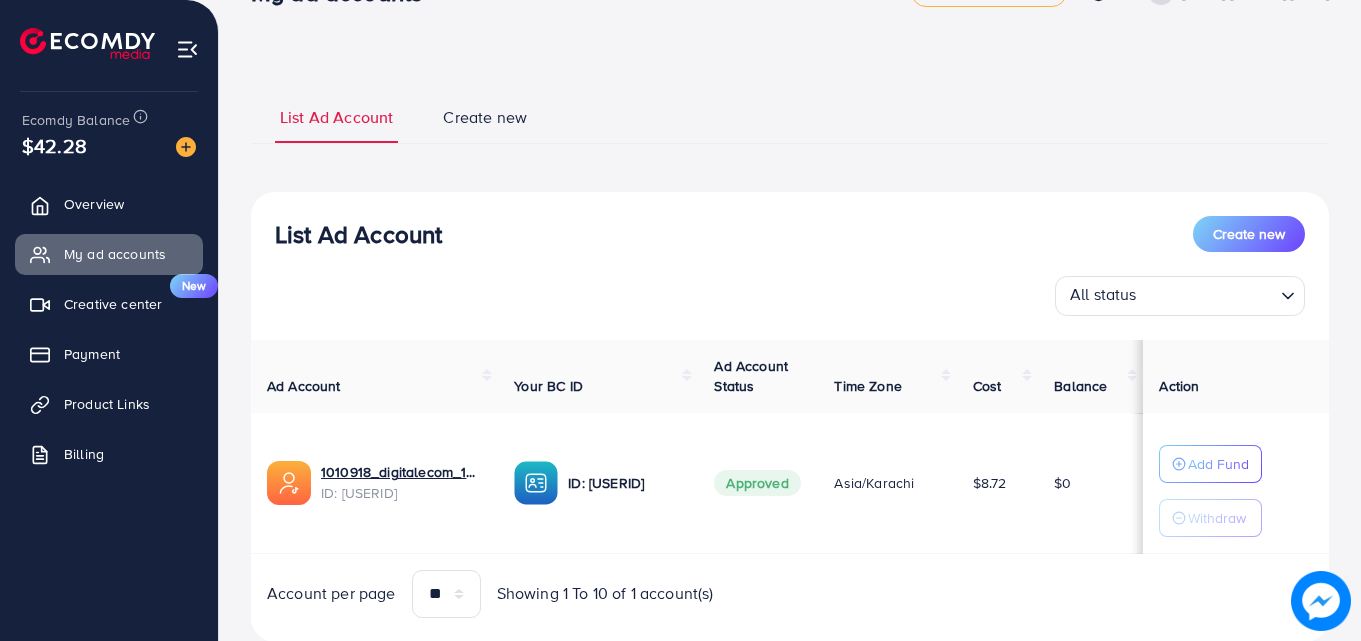 scroll, scrollTop: 115, scrollLeft: 0, axis: vertical 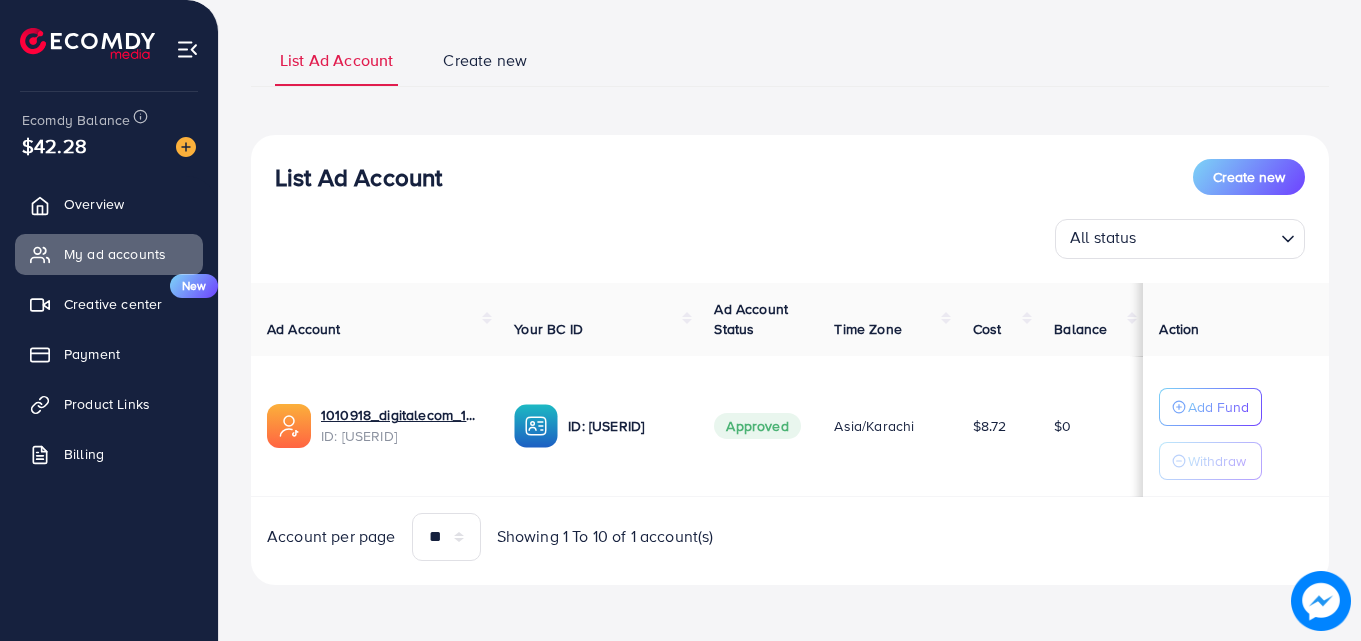 click at bounding box center (1208, 239) 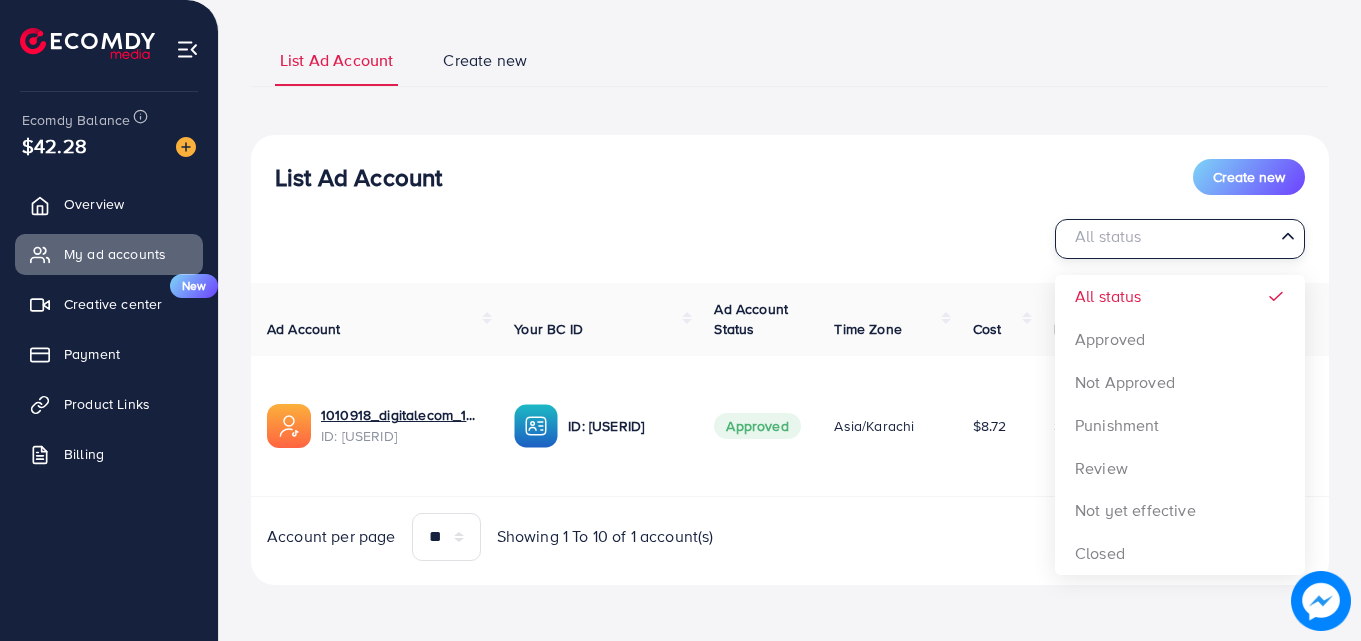 click on "All status
Loading..." at bounding box center [1180, 239] 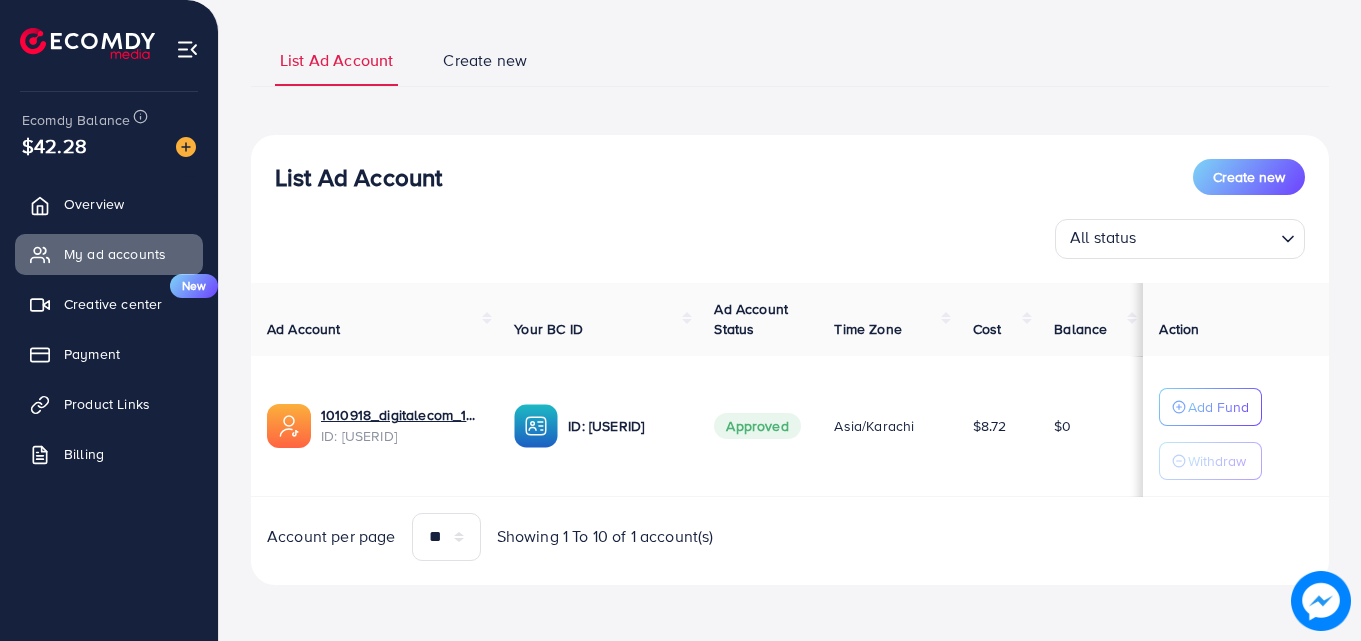 drag, startPoint x: 575, startPoint y: 426, endPoint x: 698, endPoint y: 439, distance: 123.68508 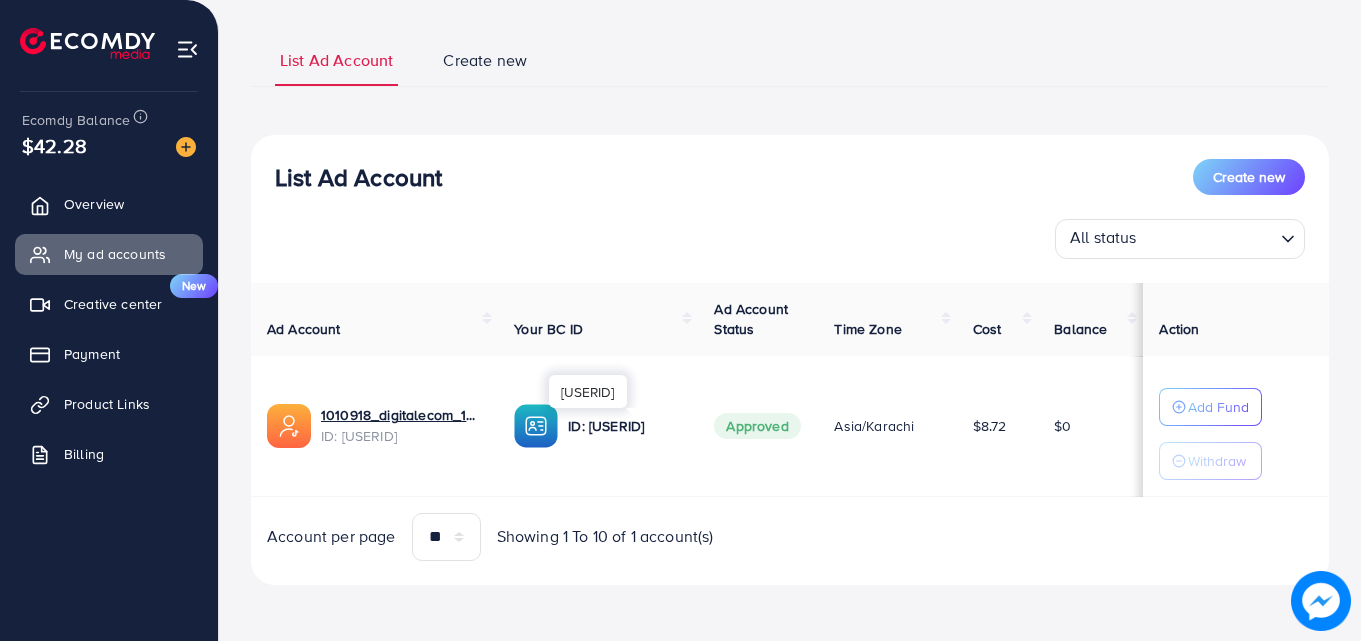 drag, startPoint x: 705, startPoint y: 390, endPoint x: 557, endPoint y: 384, distance: 148.12157 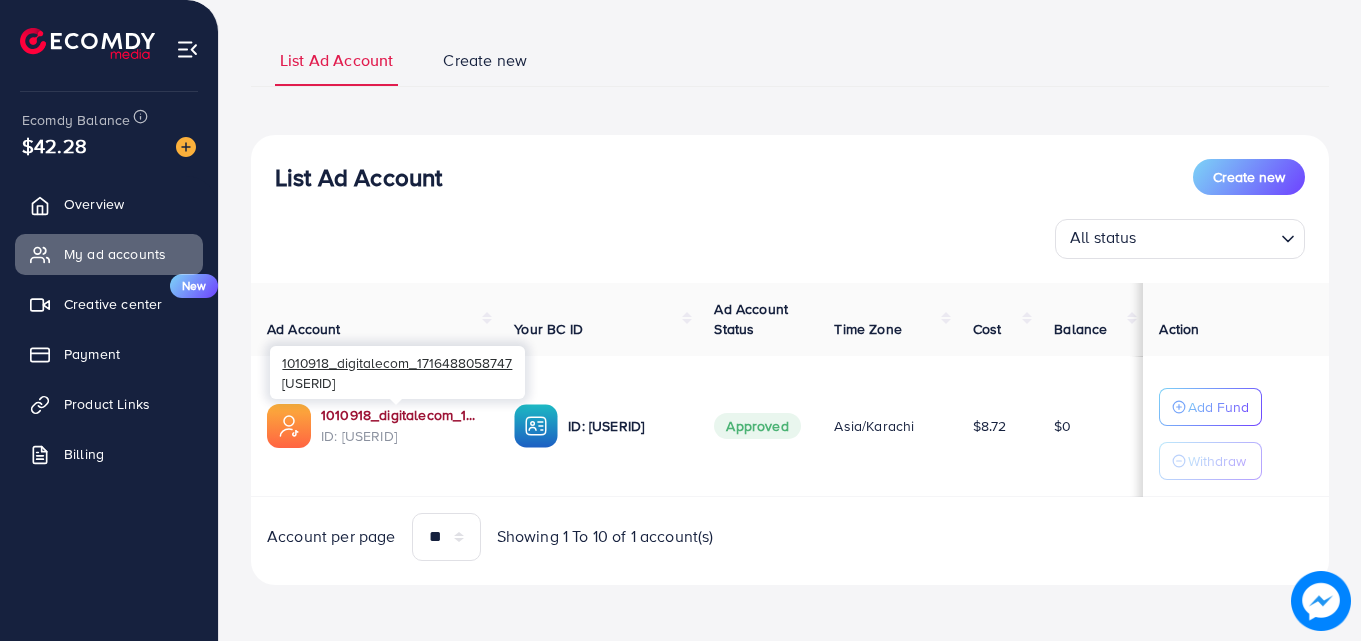 click on "1010918_digitalecom_1716488058747" at bounding box center [401, 415] 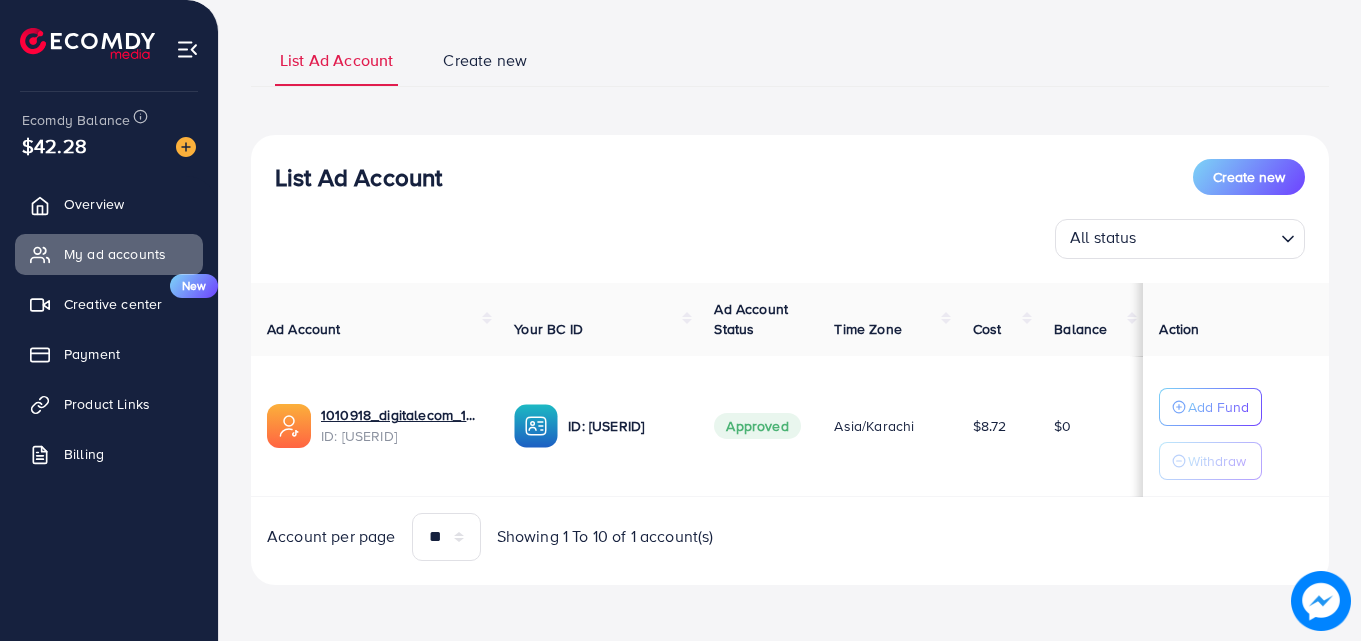 click on "Create new" at bounding box center (485, 60) 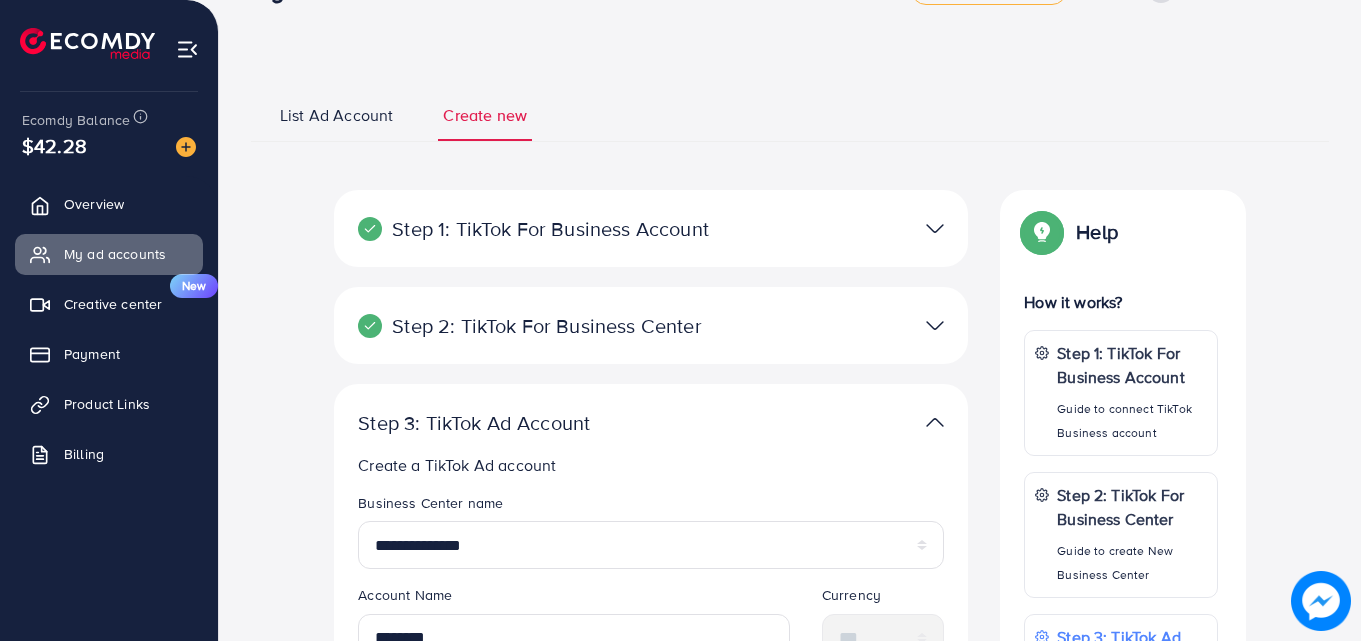scroll, scrollTop: 0, scrollLeft: 0, axis: both 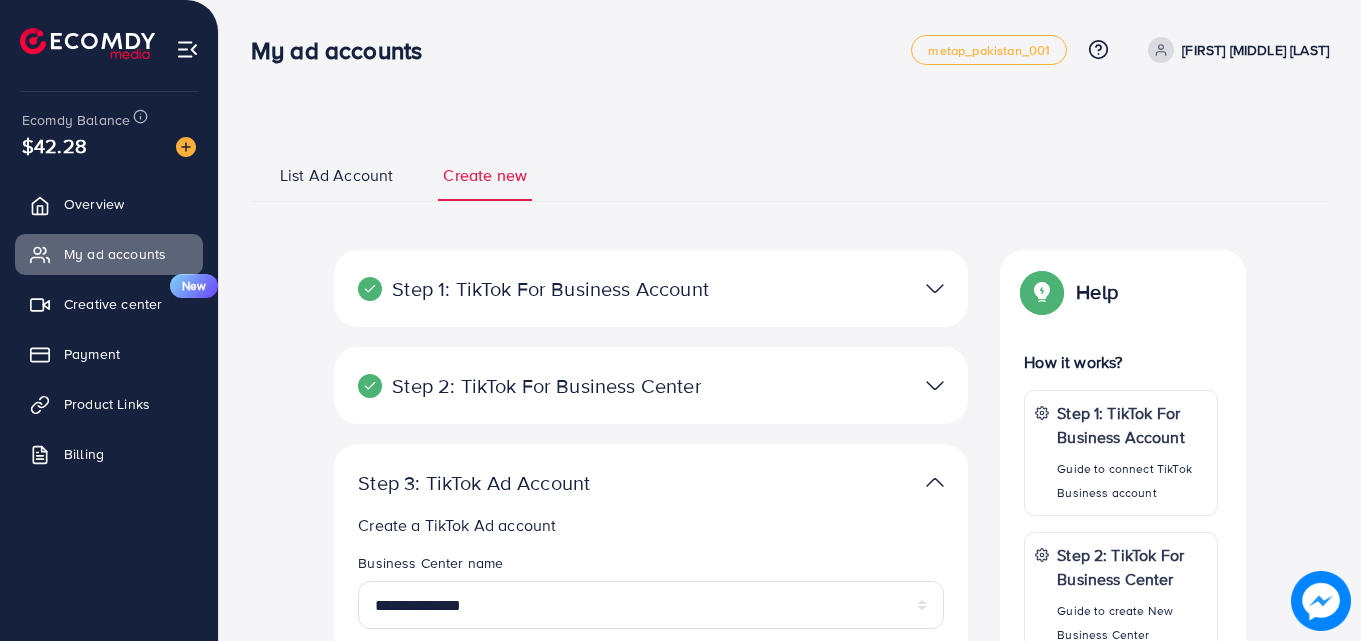click on "List Ad Account" at bounding box center [336, 175] 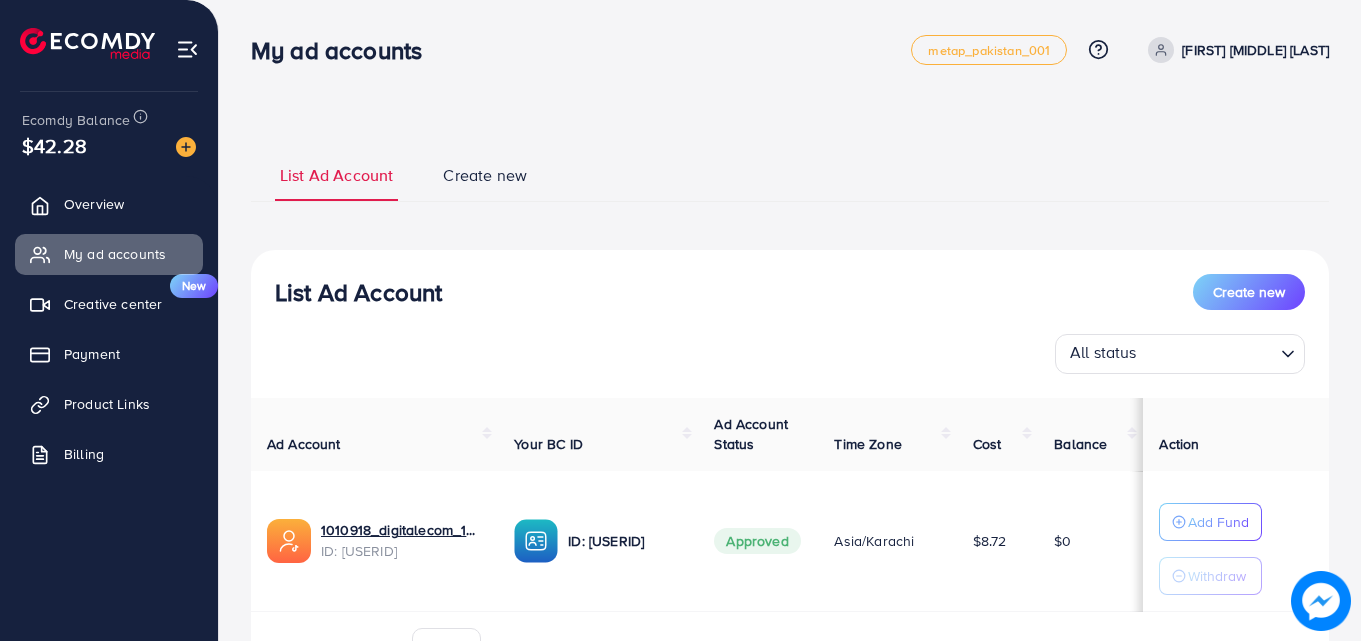 scroll, scrollTop: 115, scrollLeft: 0, axis: vertical 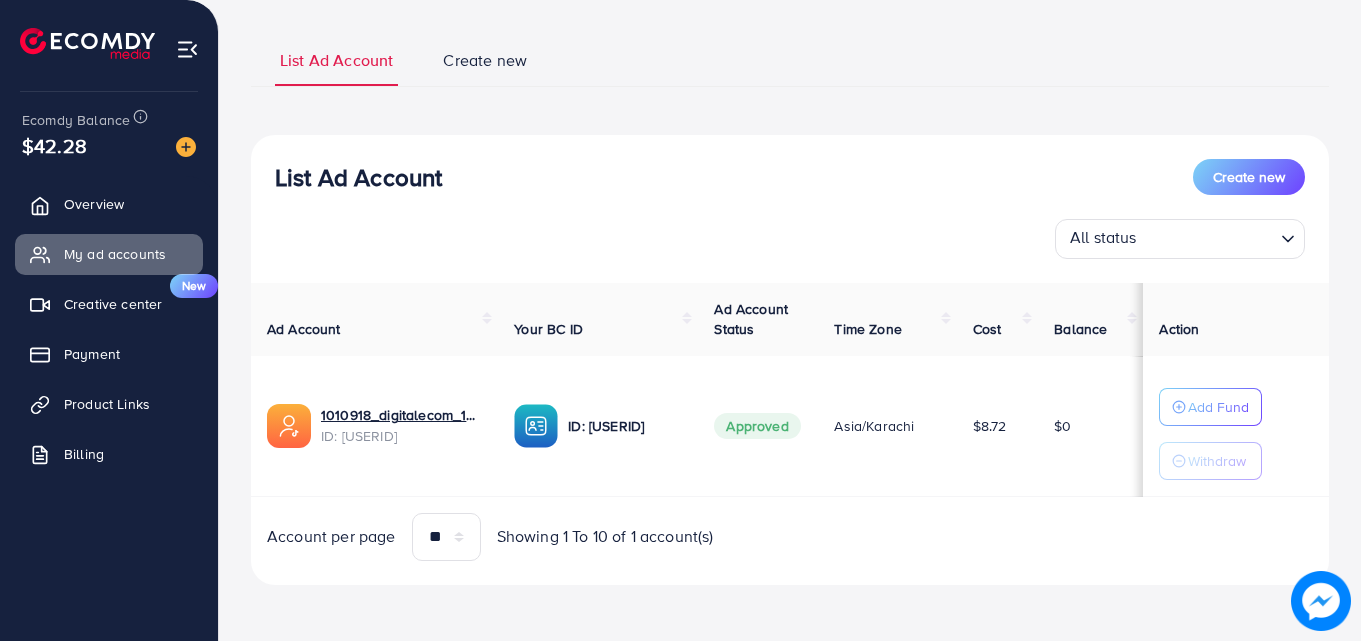 drag, startPoint x: 1093, startPoint y: 385, endPoint x: 883, endPoint y: 427, distance: 214.15881 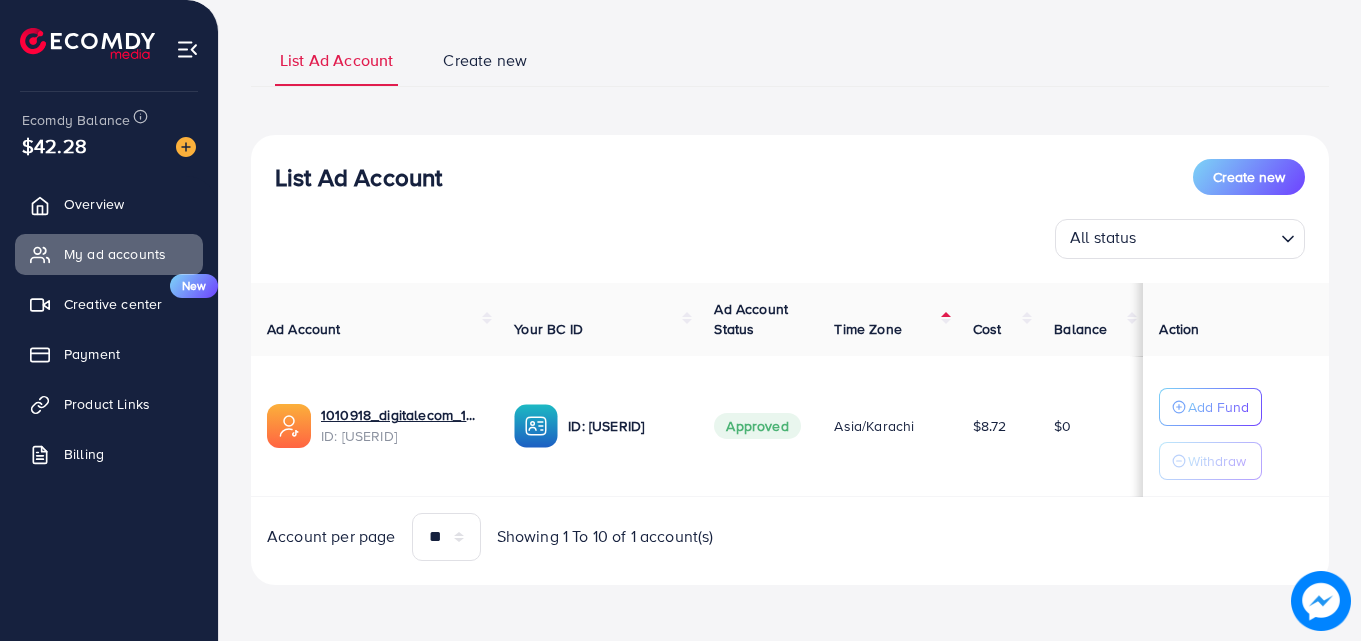click on "Cost" at bounding box center (997, 319) 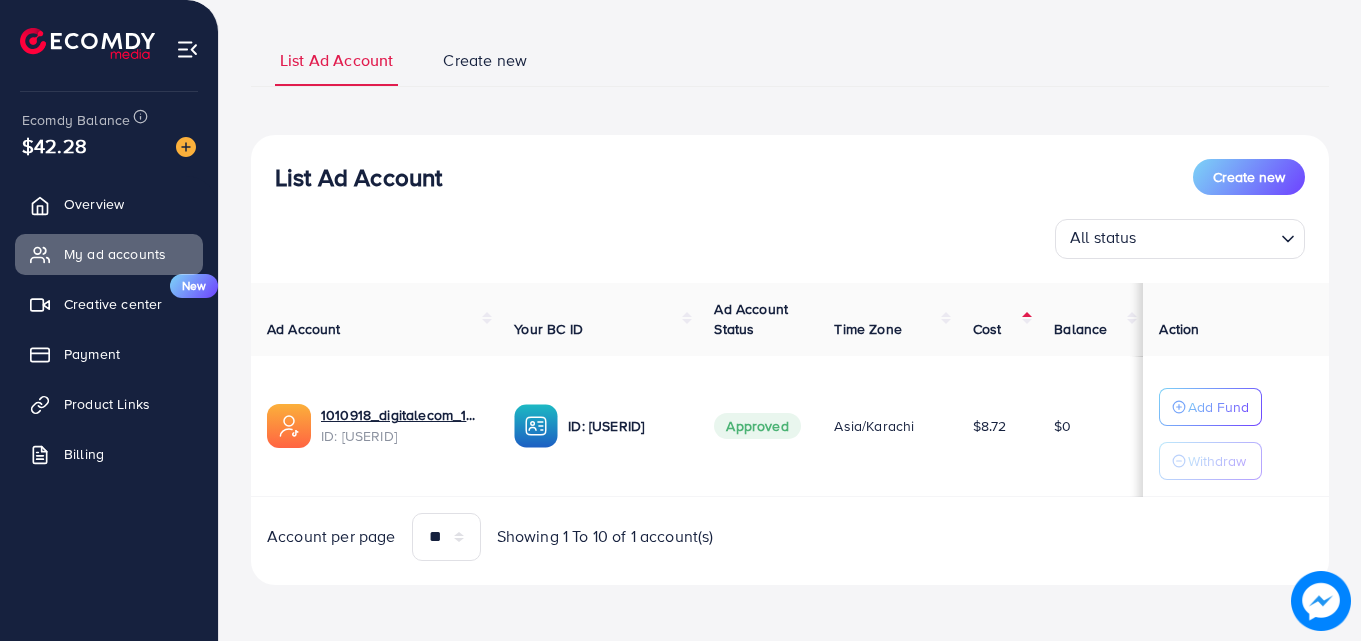 click on "Balance" at bounding box center [1080, 329] 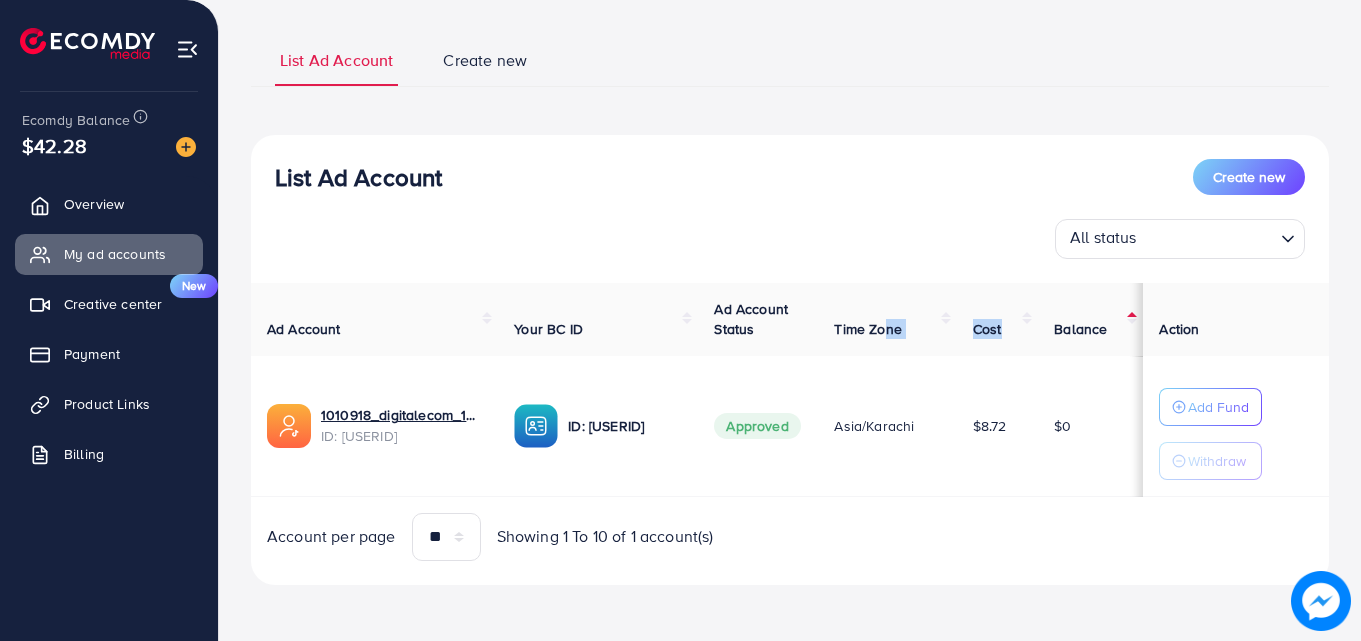 drag, startPoint x: 1136, startPoint y: 323, endPoint x: 950, endPoint y: 341, distance: 186.86894 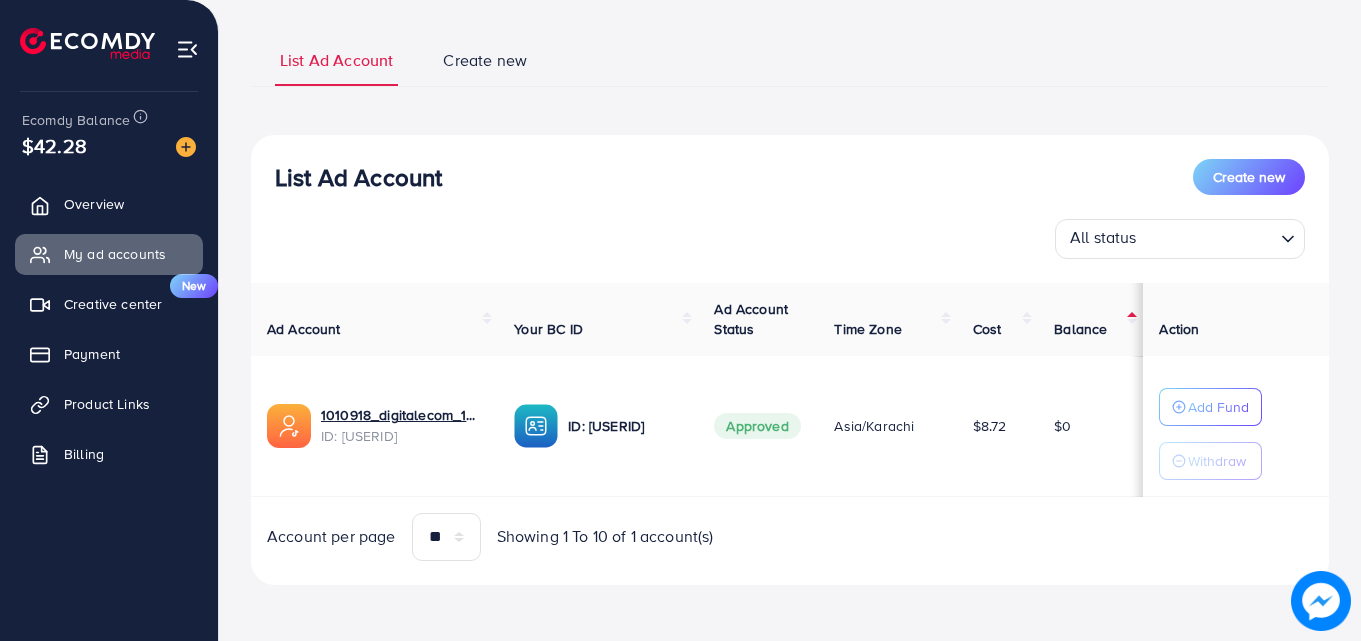 click on "$8.72" at bounding box center (997, 426) 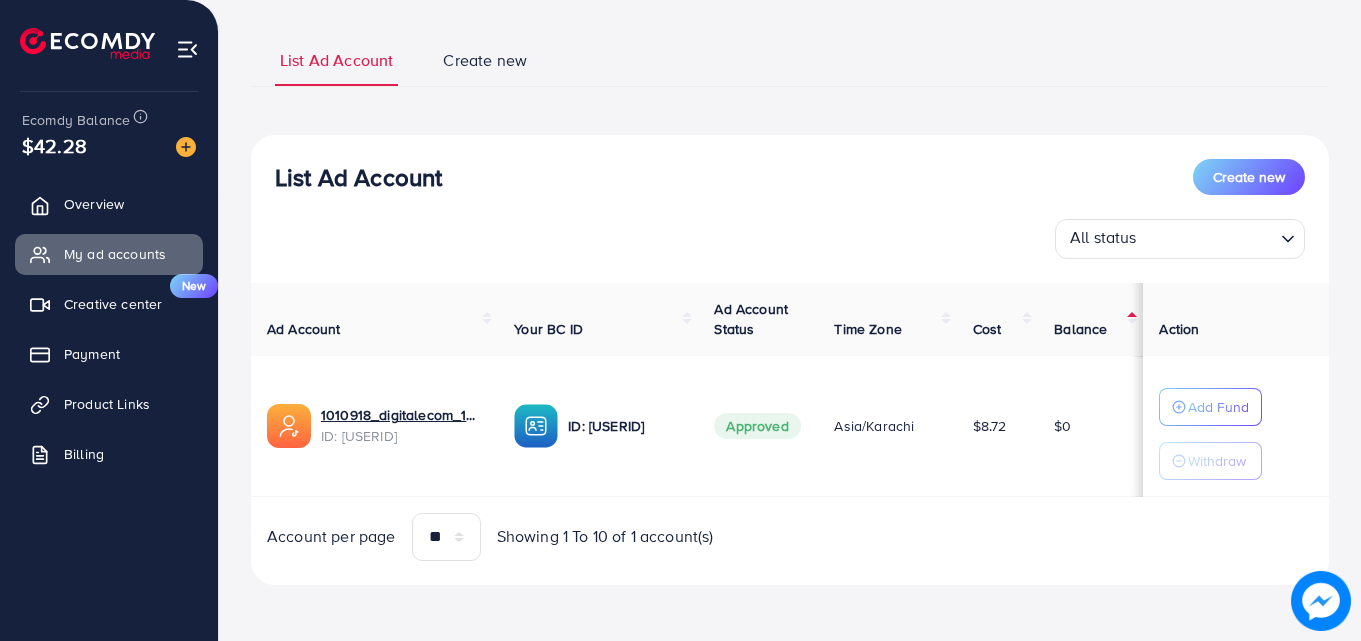 click on "Add Fund   Withdraw" at bounding box center [1210, 434] 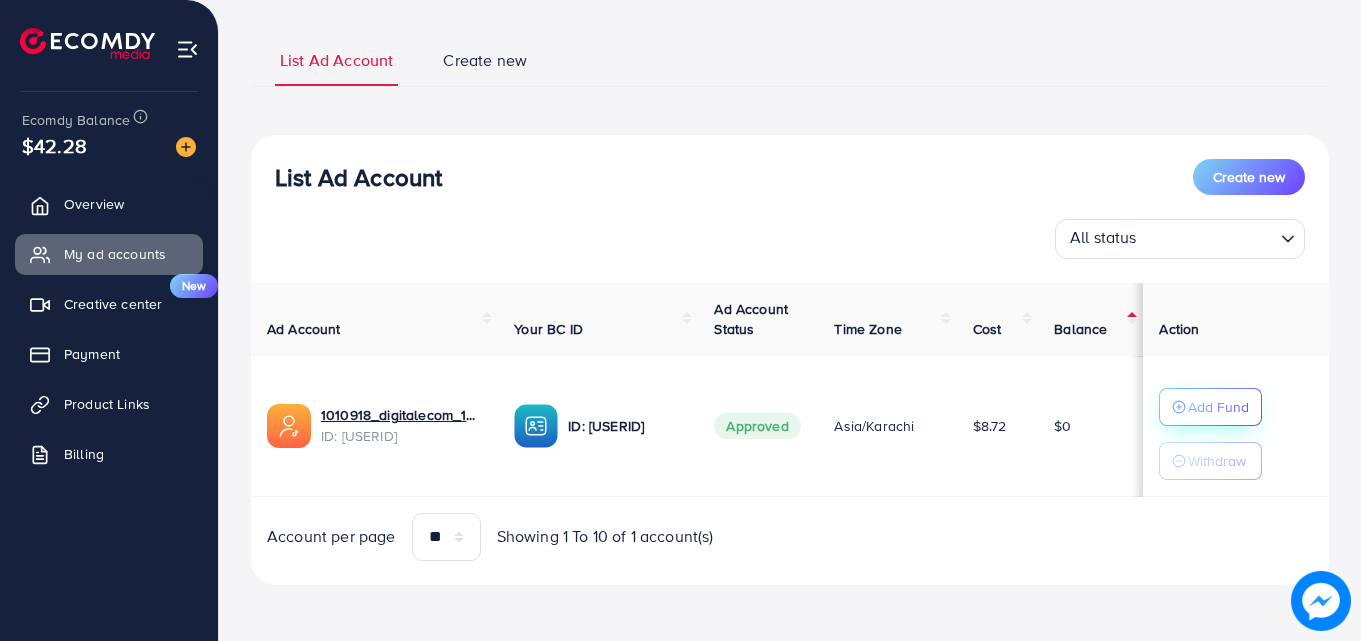 click on "Add Fund" at bounding box center (1218, 407) 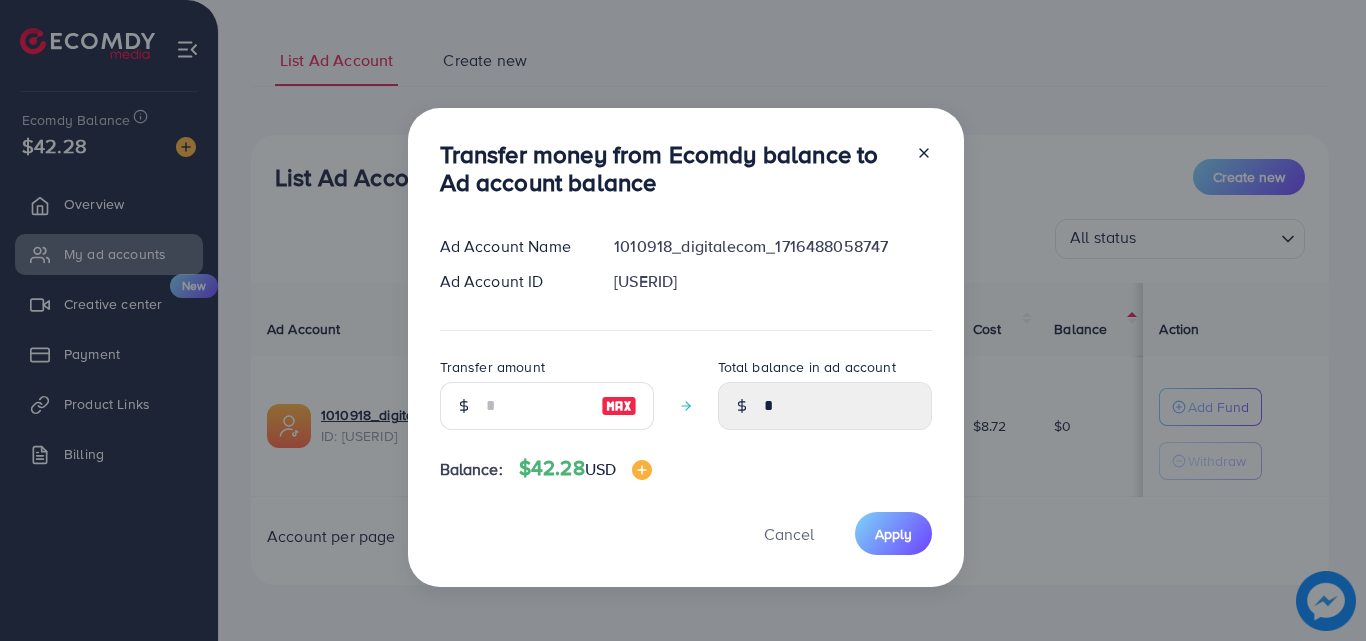 click 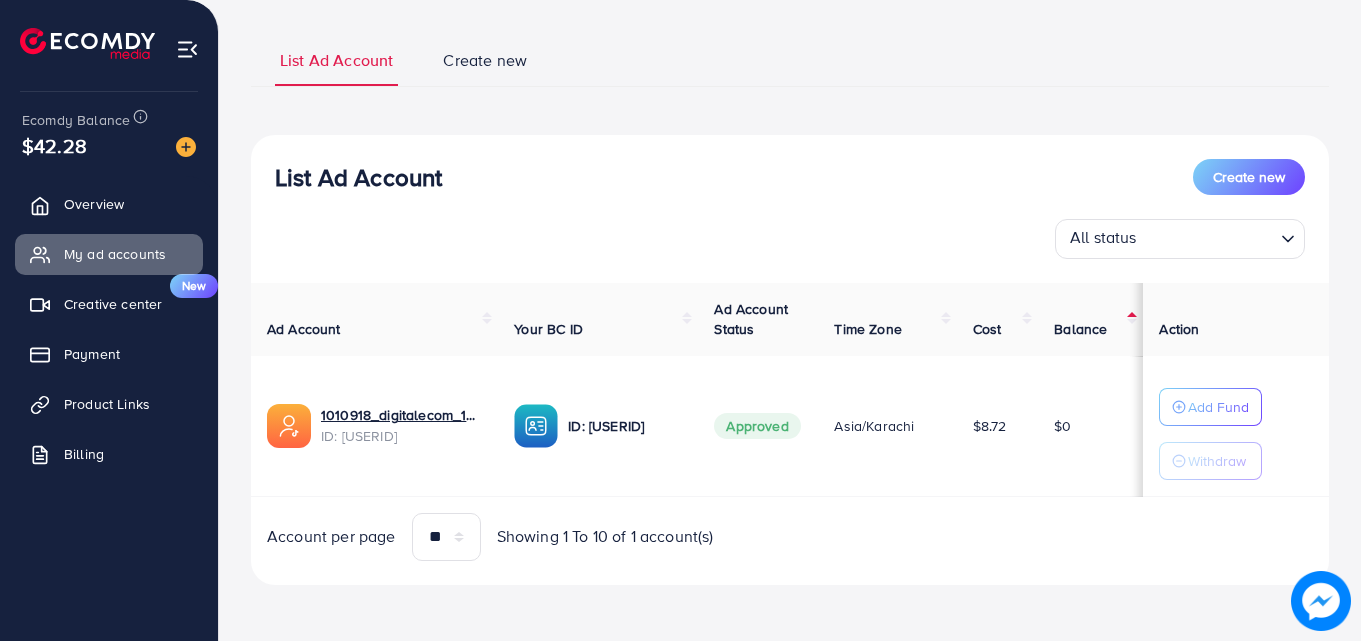 click on "List Ad Account   Create new
All status
Loading..." at bounding box center (790, 209) 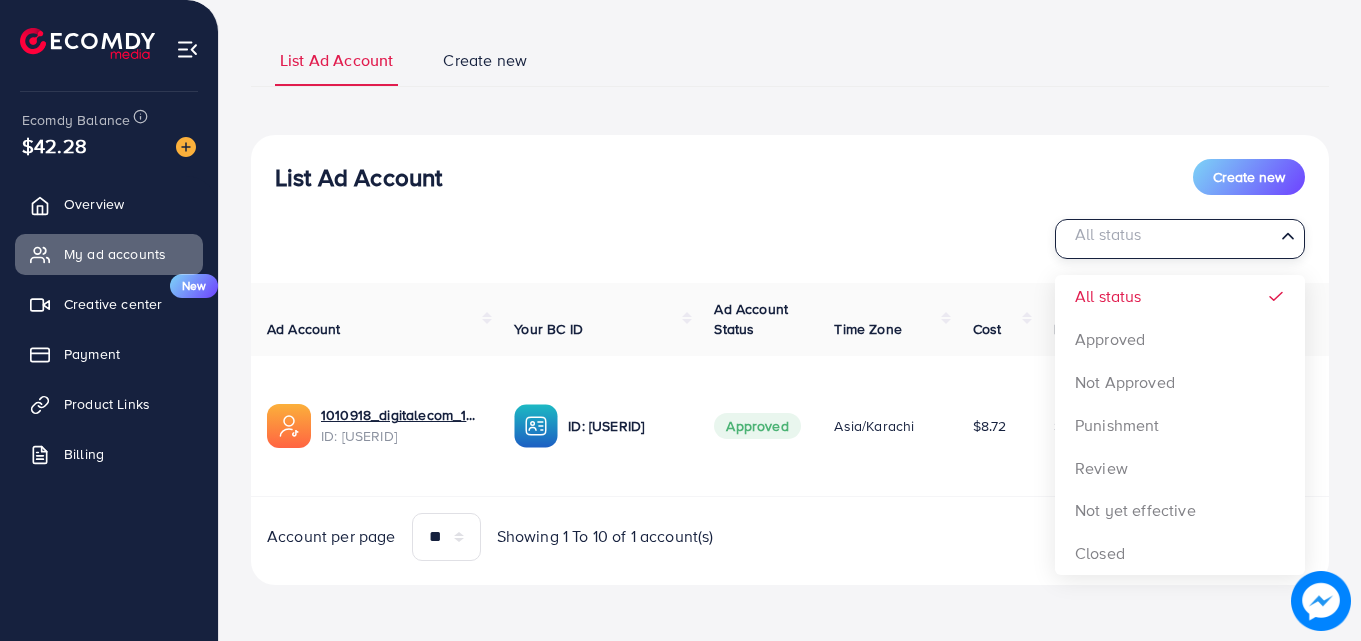 click at bounding box center (1168, 239) 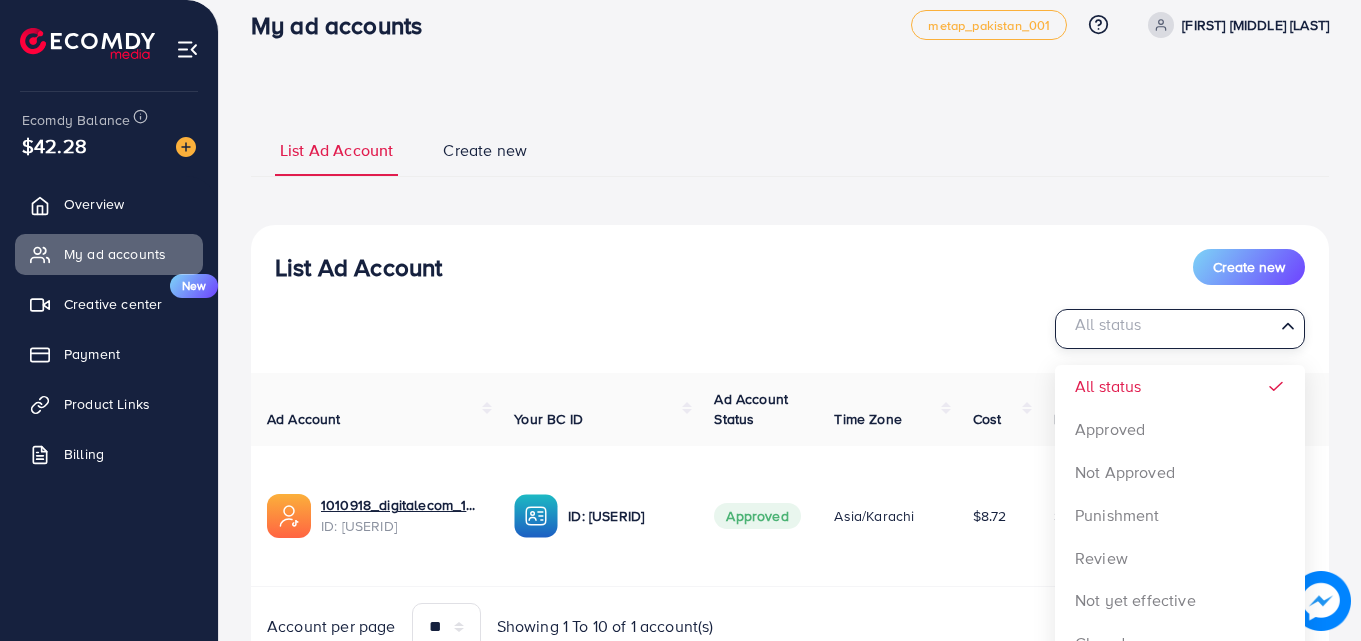 scroll, scrollTop: 0, scrollLeft: 0, axis: both 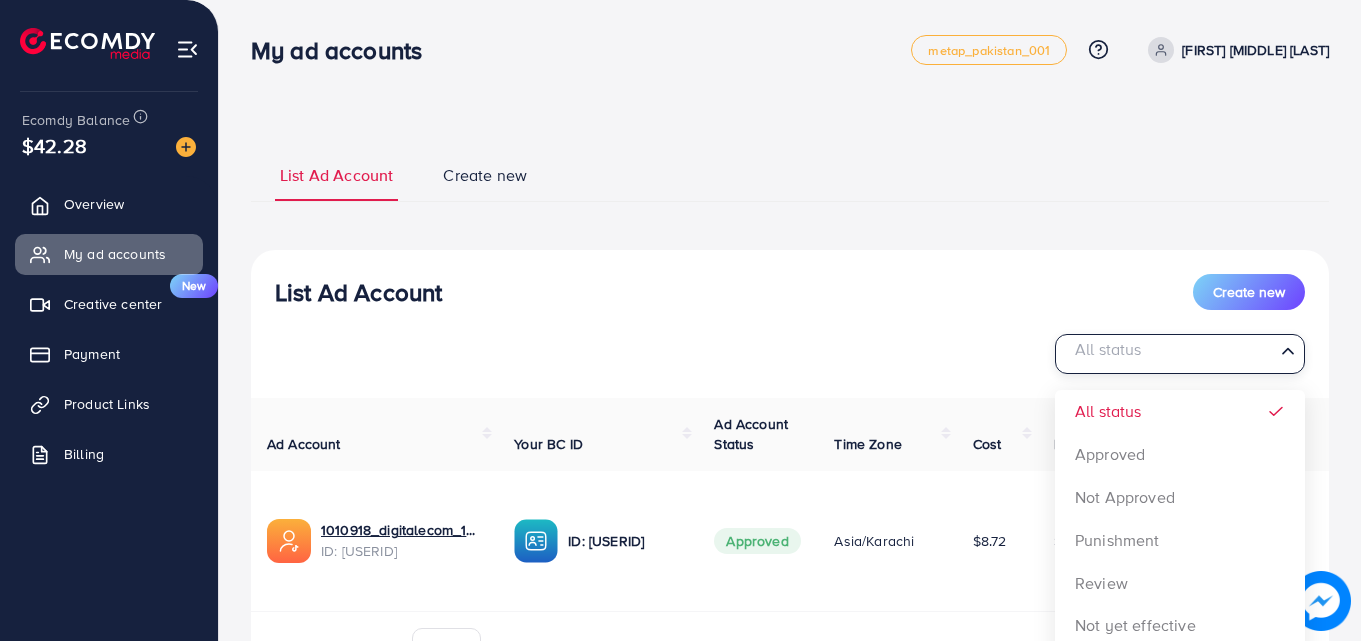 click at bounding box center [1161, 50] 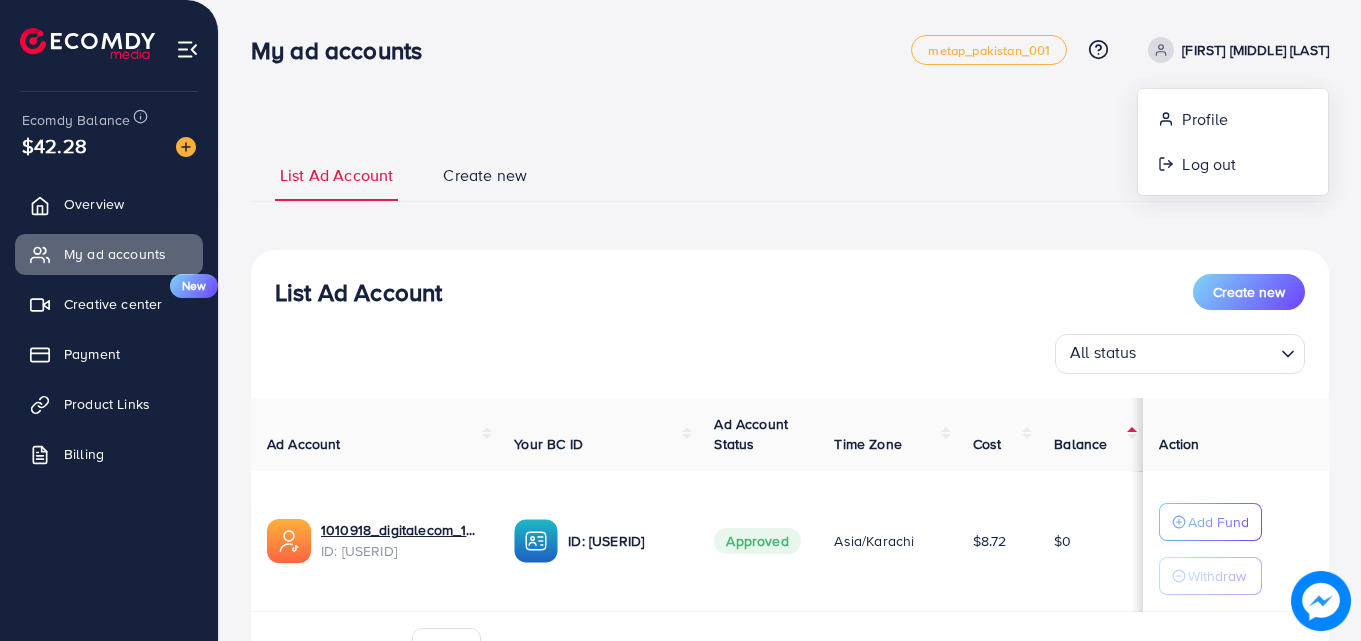 click on "List Ad Account Create new" at bounding box center (790, 175) 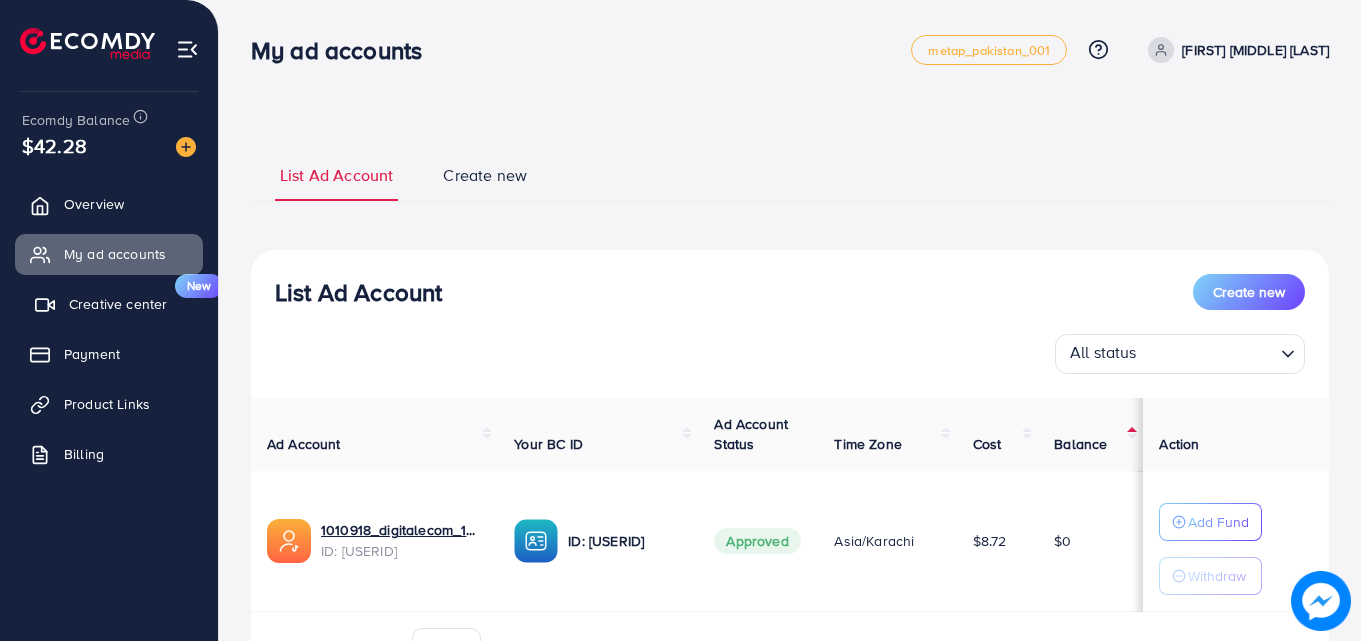 click on "Creative center" at bounding box center (118, 304) 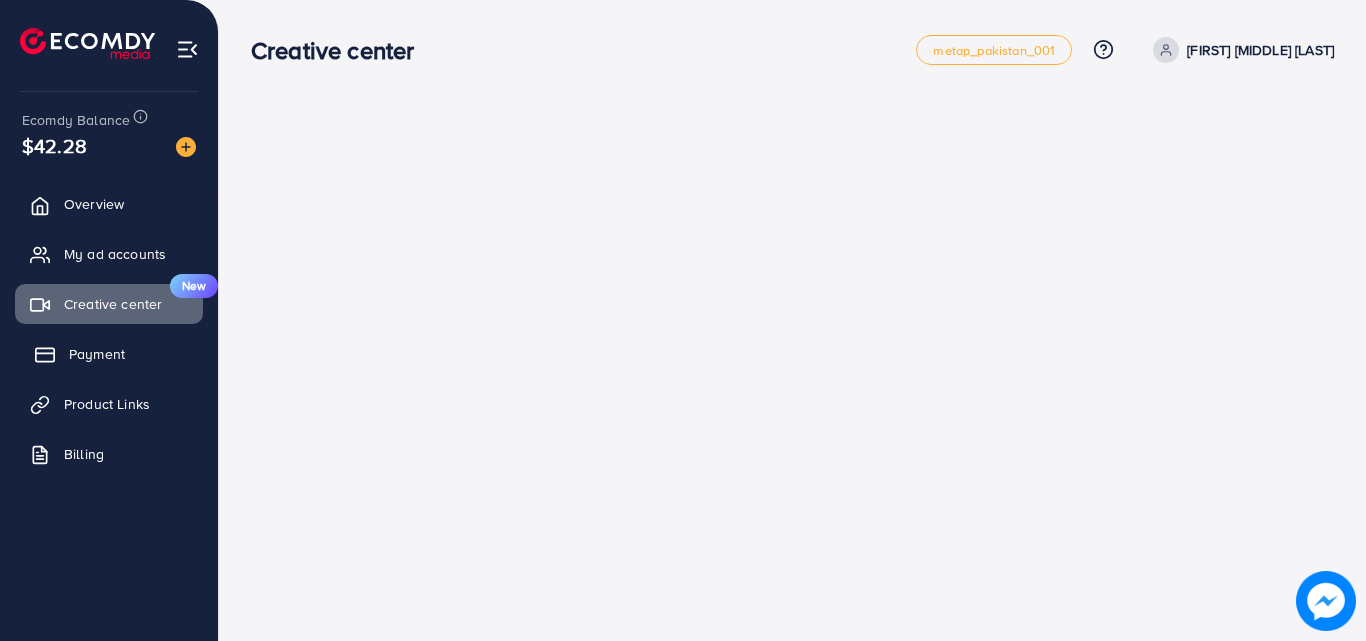 click on "Payment" at bounding box center (97, 354) 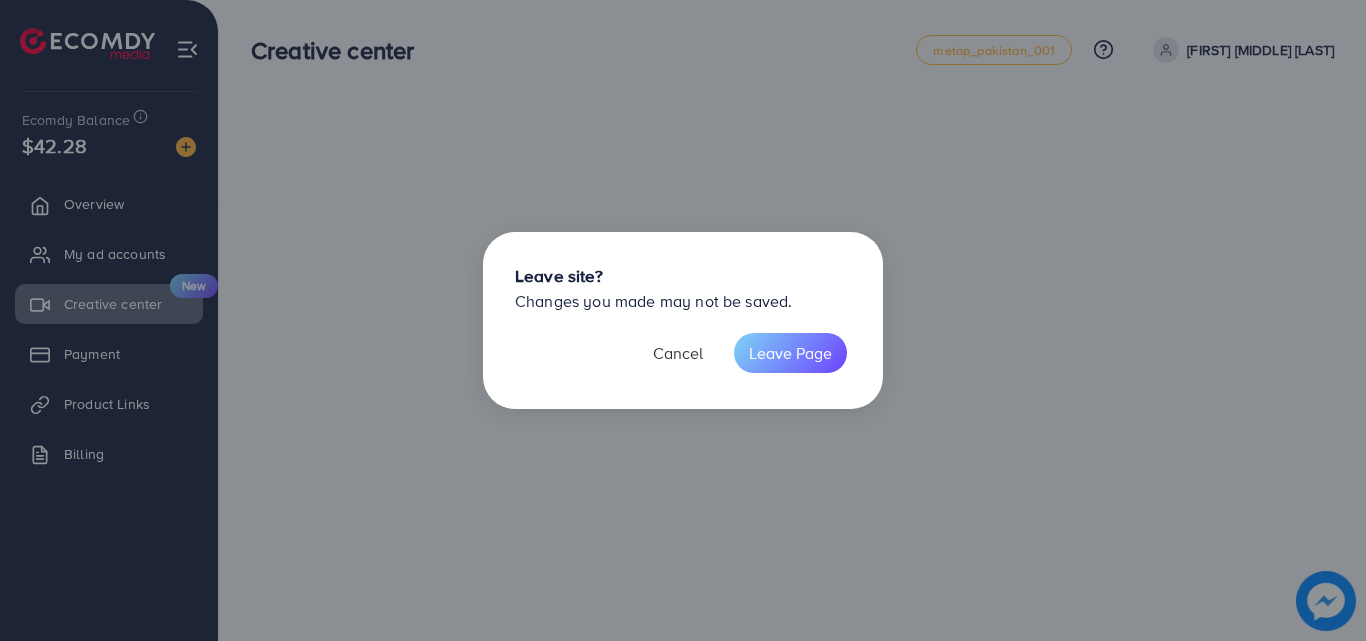click on "Cancel" at bounding box center (678, 353) 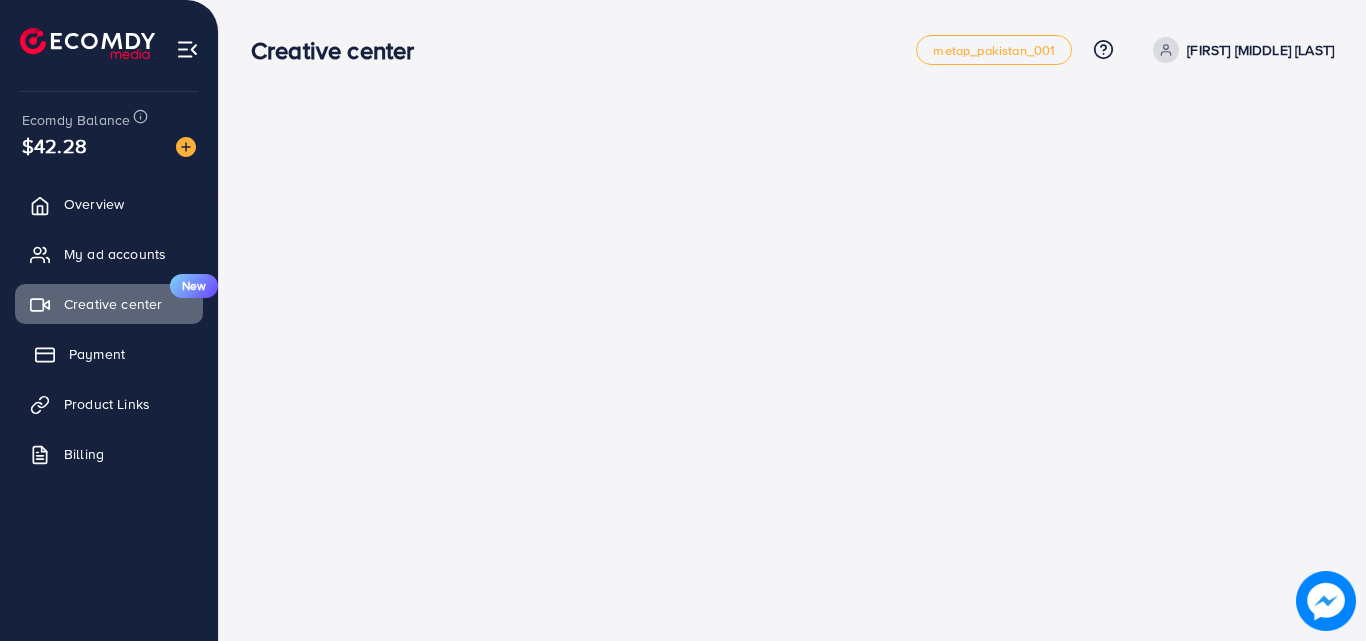 click on "Payment" at bounding box center (109, 354) 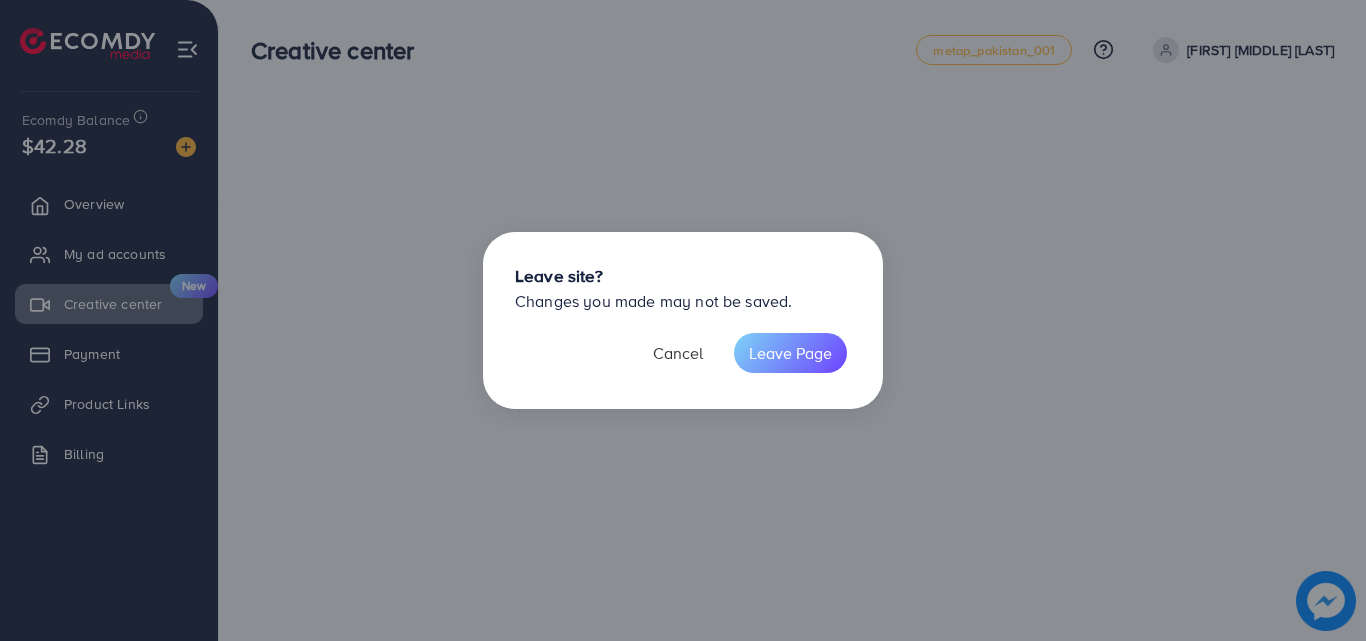 click on "Cancel" at bounding box center [678, 353] 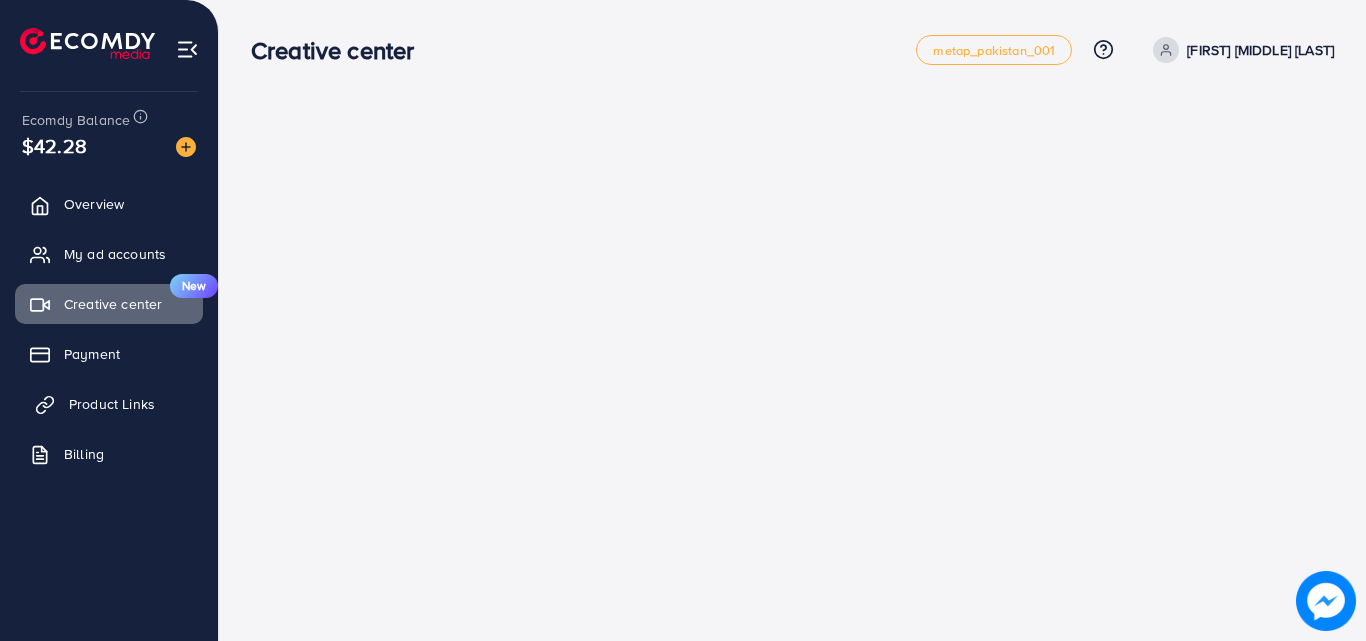click on "Product Links" at bounding box center (112, 404) 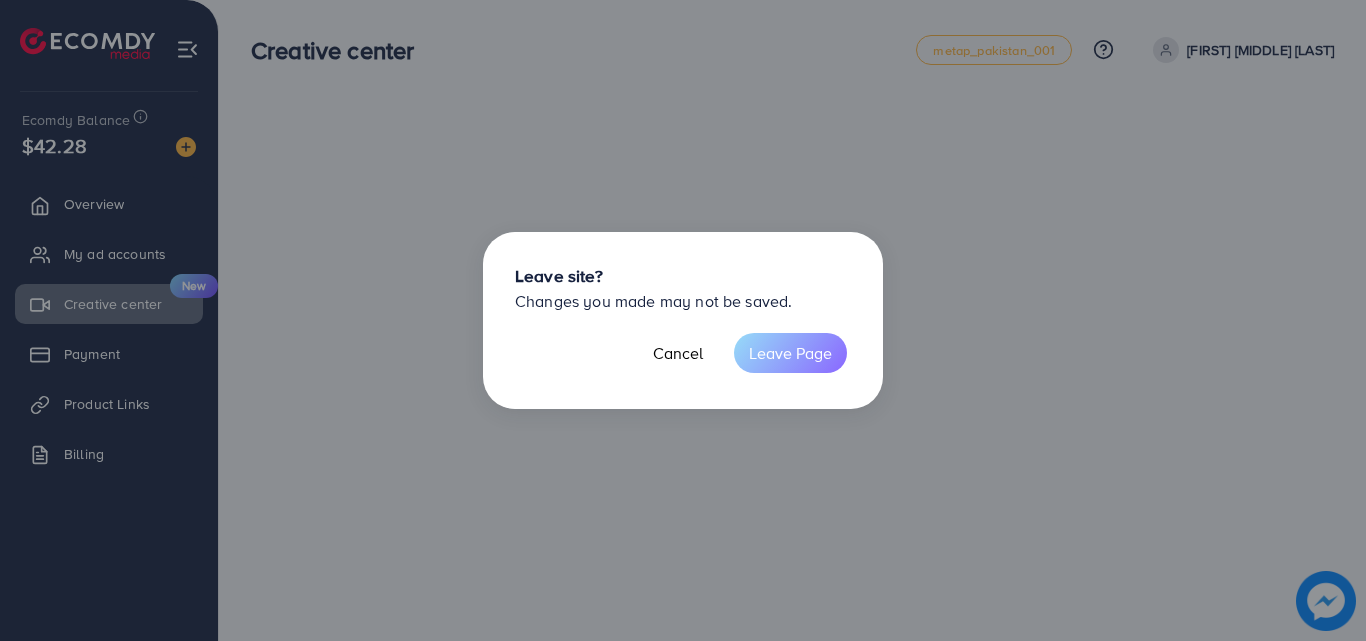 click on "Leave Page" at bounding box center (790, 353) 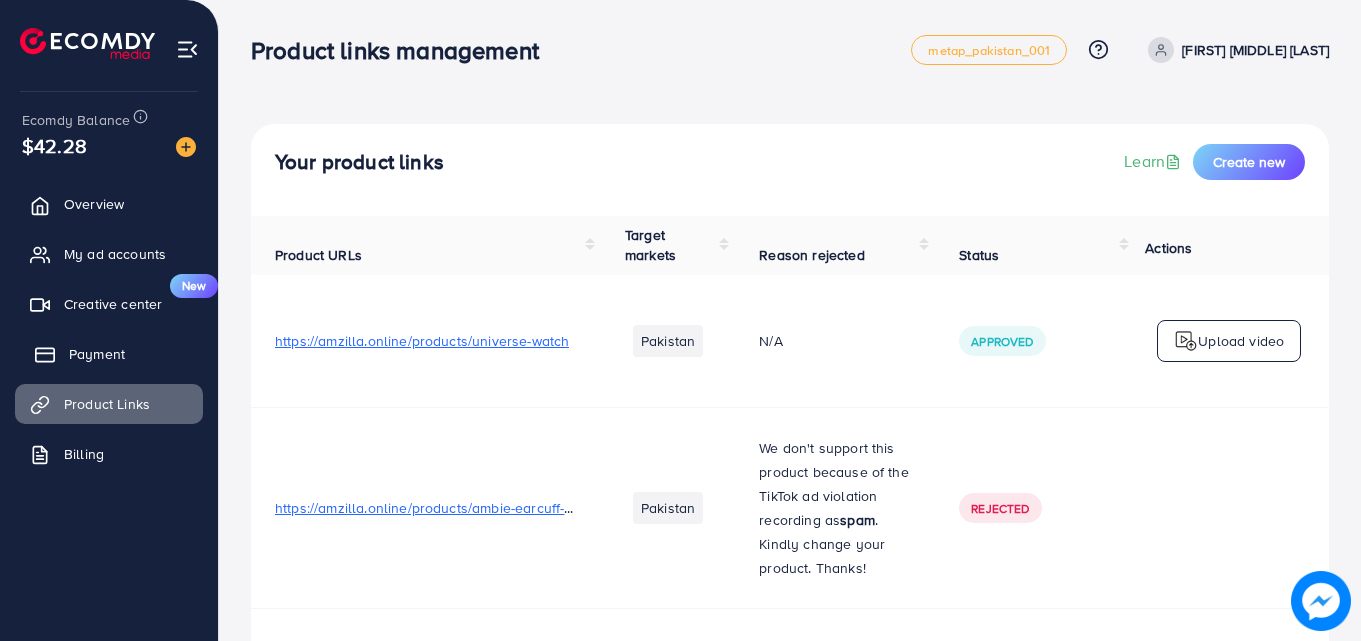 click on "Payment" at bounding box center (97, 354) 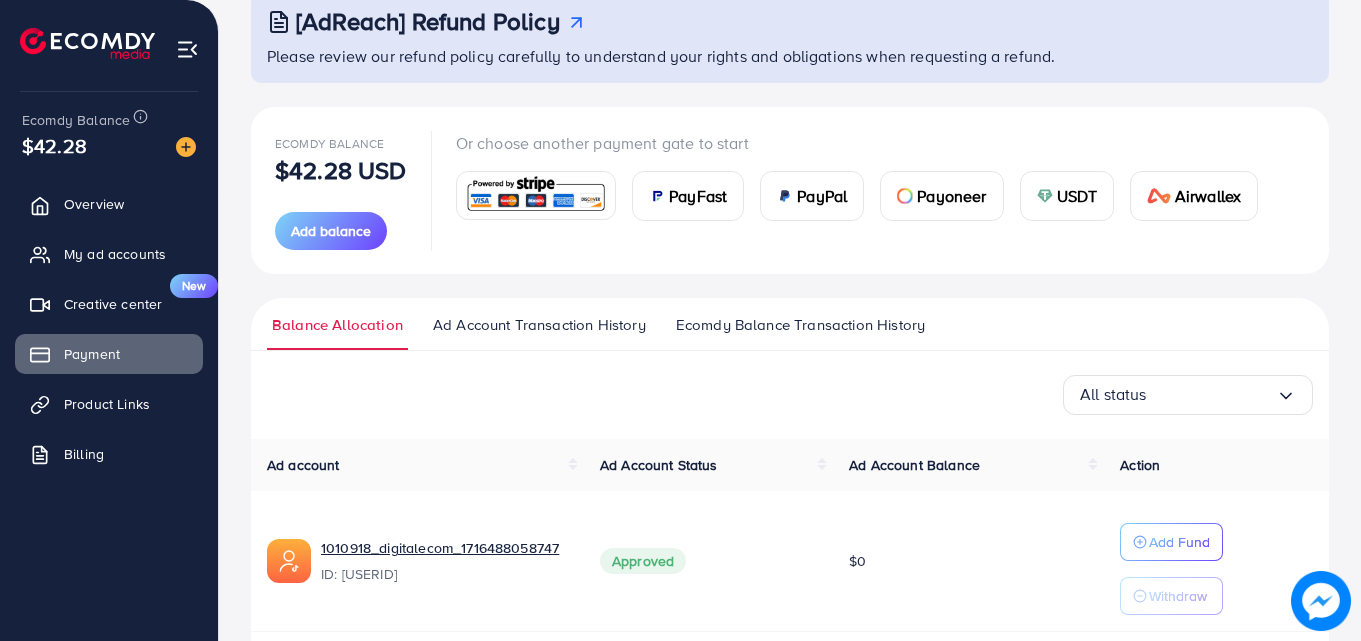 scroll, scrollTop: 207, scrollLeft: 0, axis: vertical 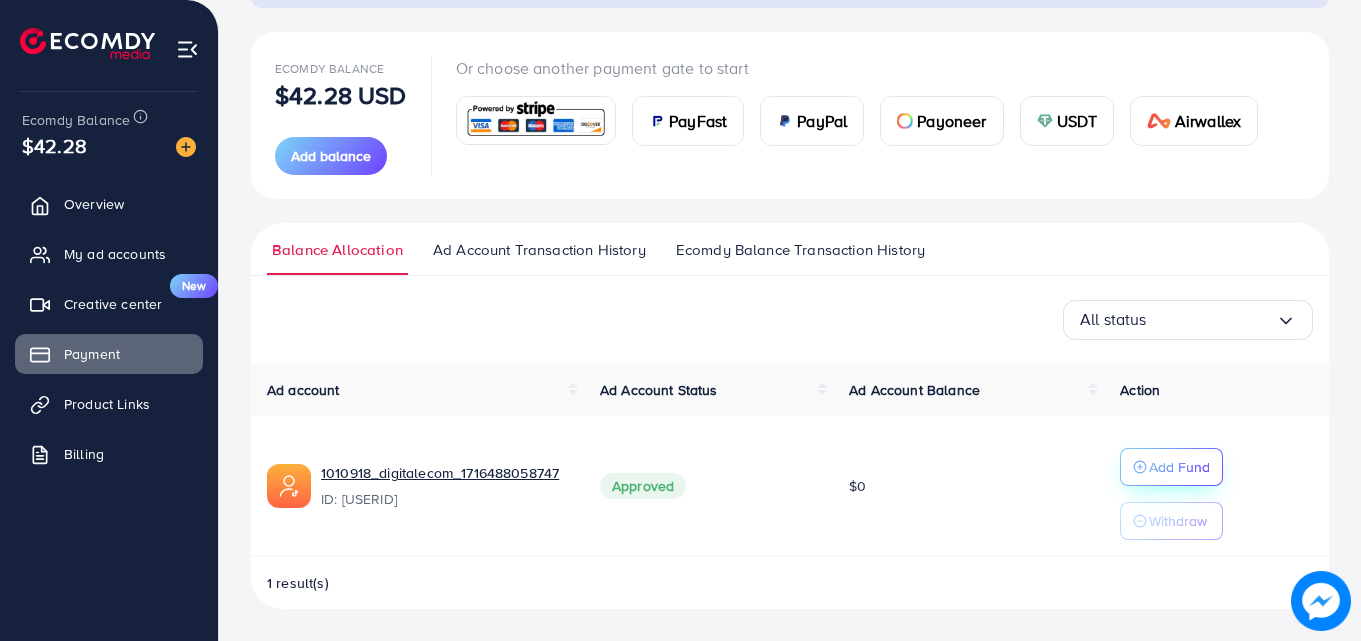 click on "Add Fund" at bounding box center [1179, 467] 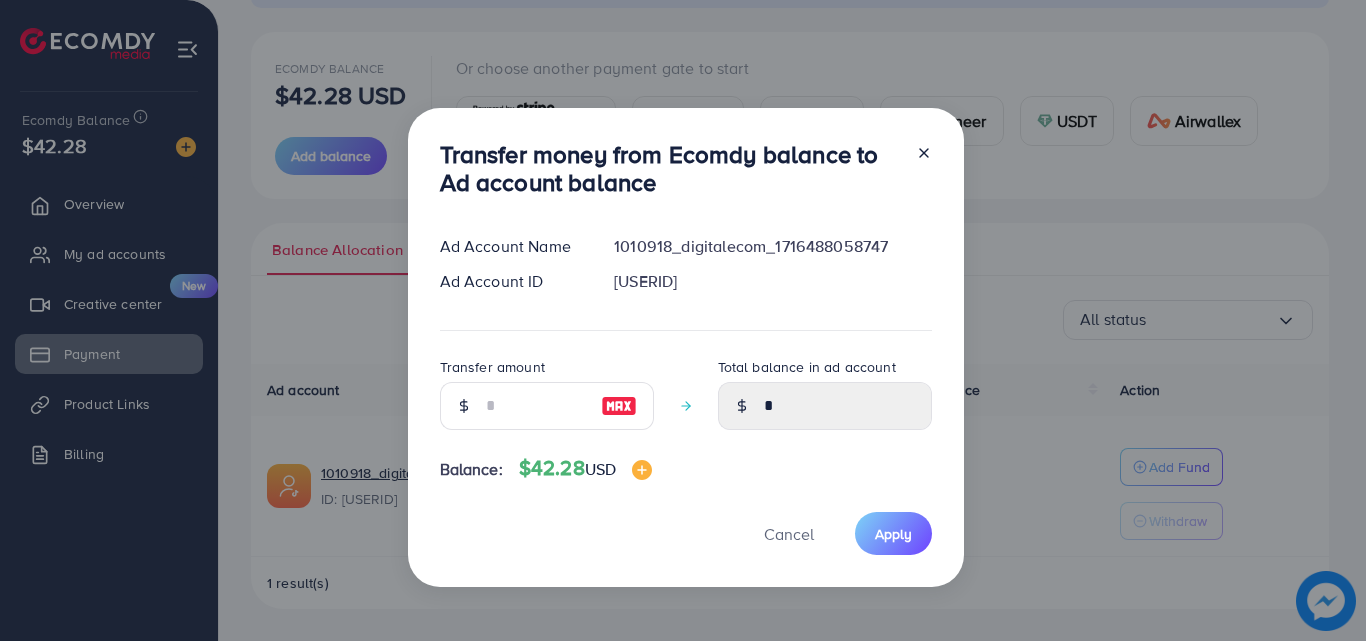 click 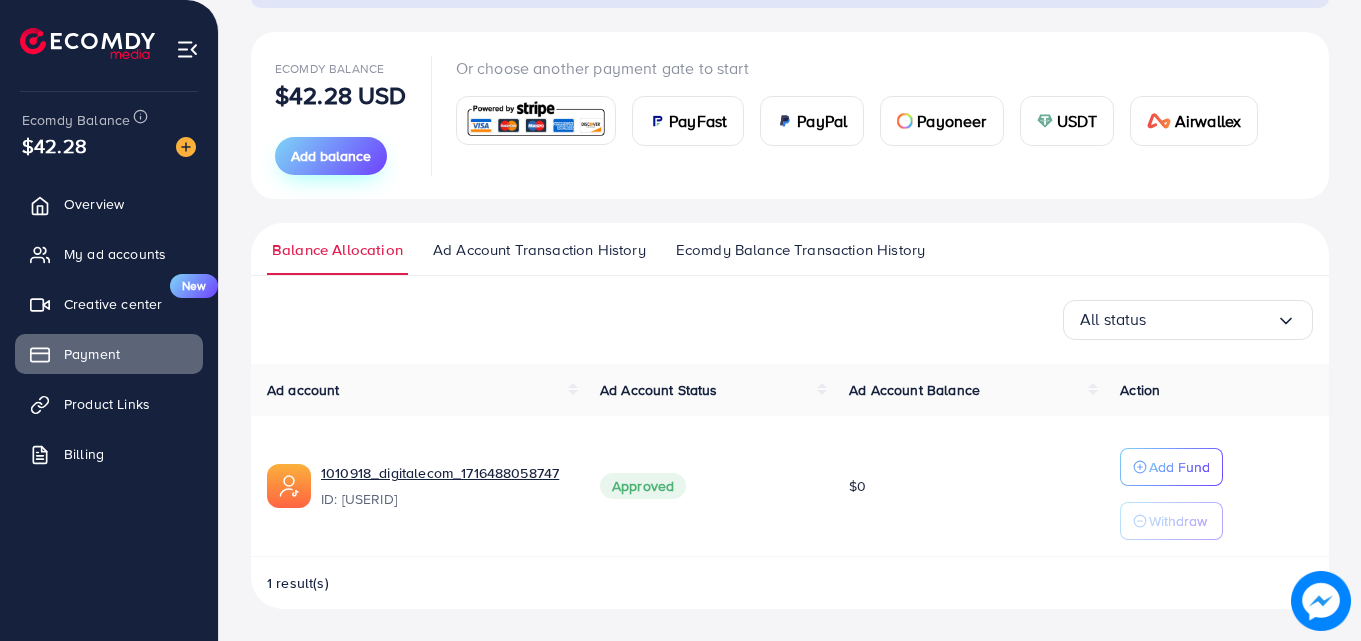 click on "Add balance" at bounding box center (331, 156) 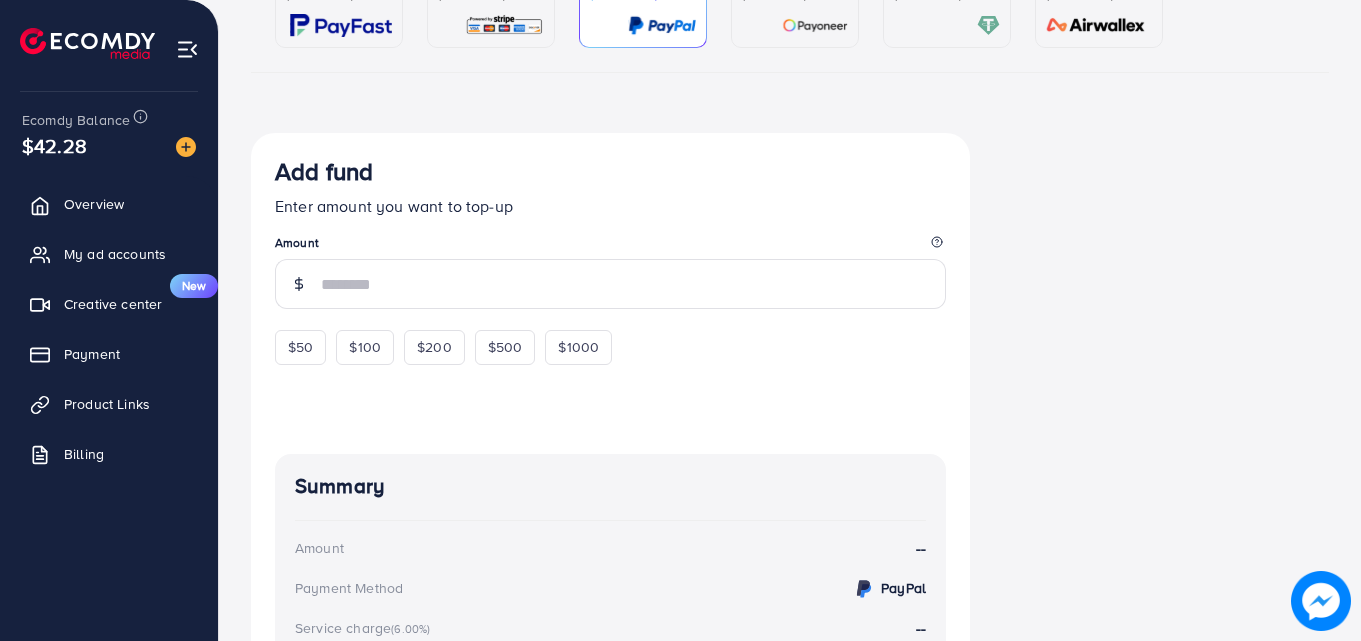 scroll, scrollTop: 267, scrollLeft: 0, axis: vertical 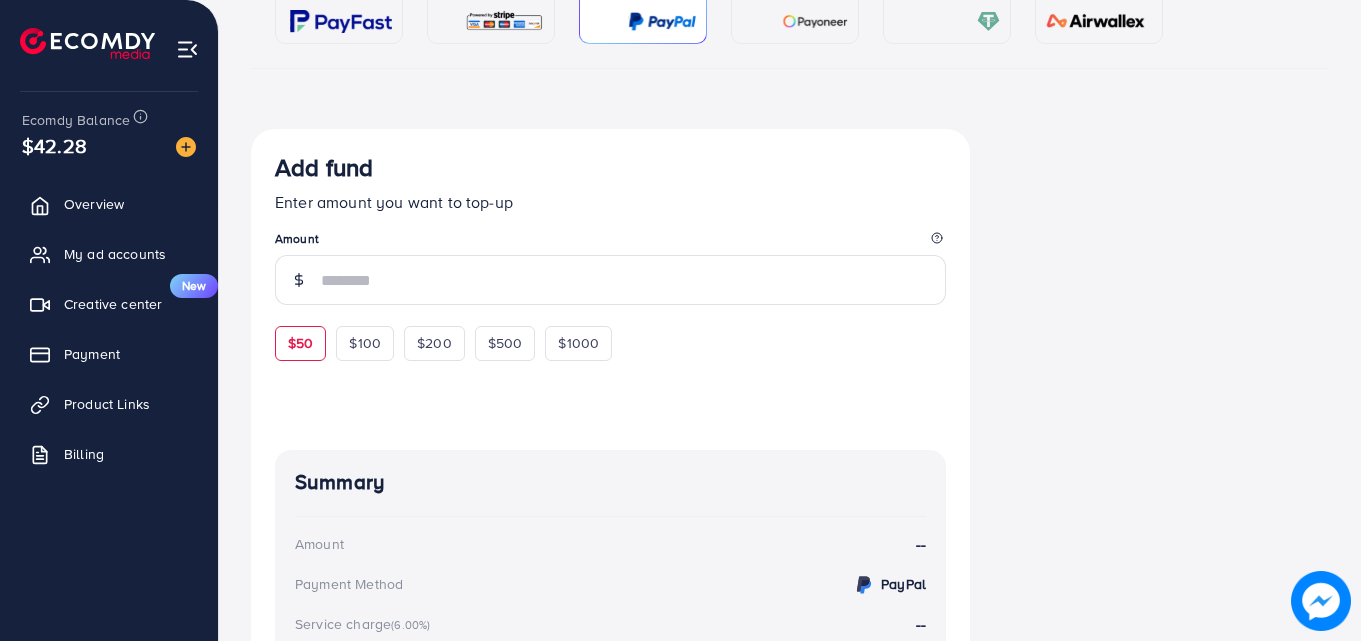 click on "$50" at bounding box center [300, 343] 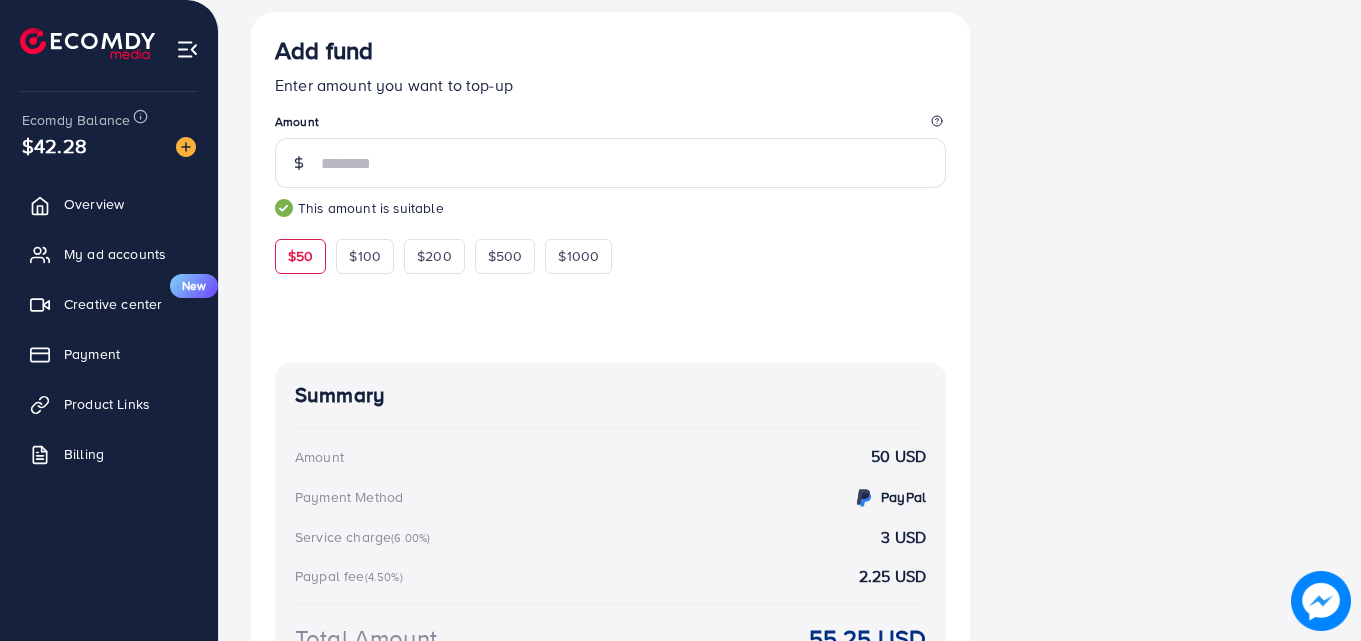 scroll, scrollTop: 515, scrollLeft: 0, axis: vertical 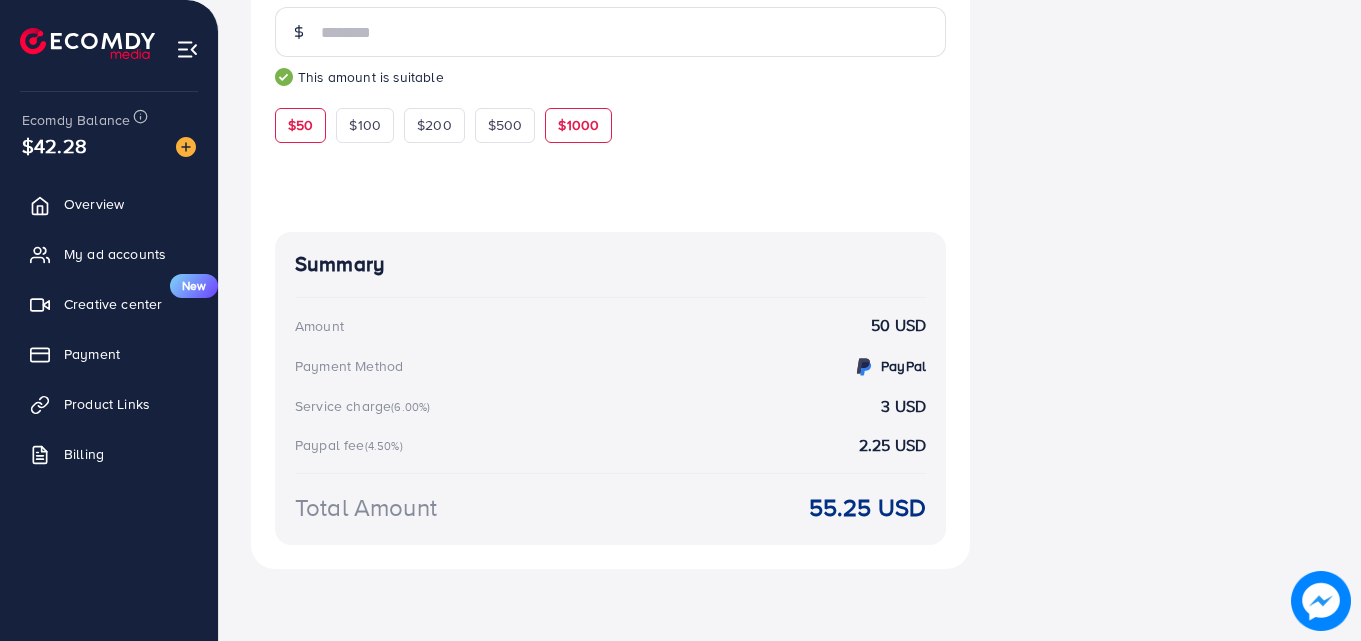 click on "$1000" at bounding box center (578, 125) 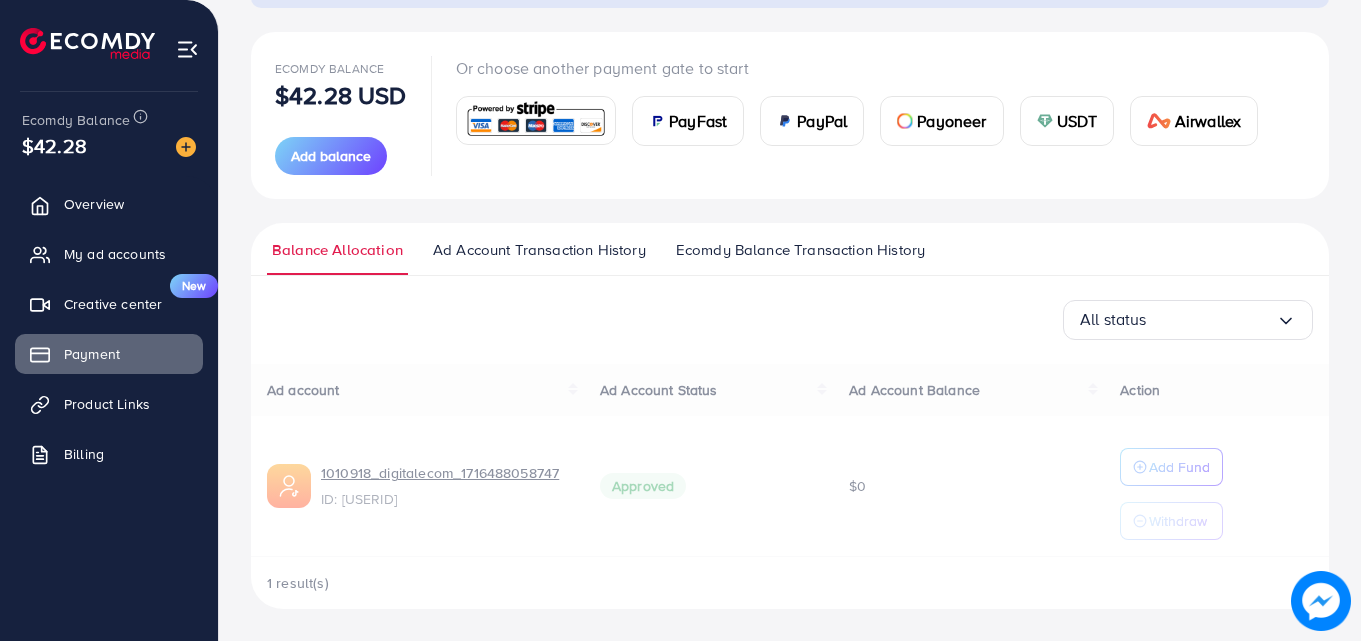 scroll, scrollTop: 0, scrollLeft: 0, axis: both 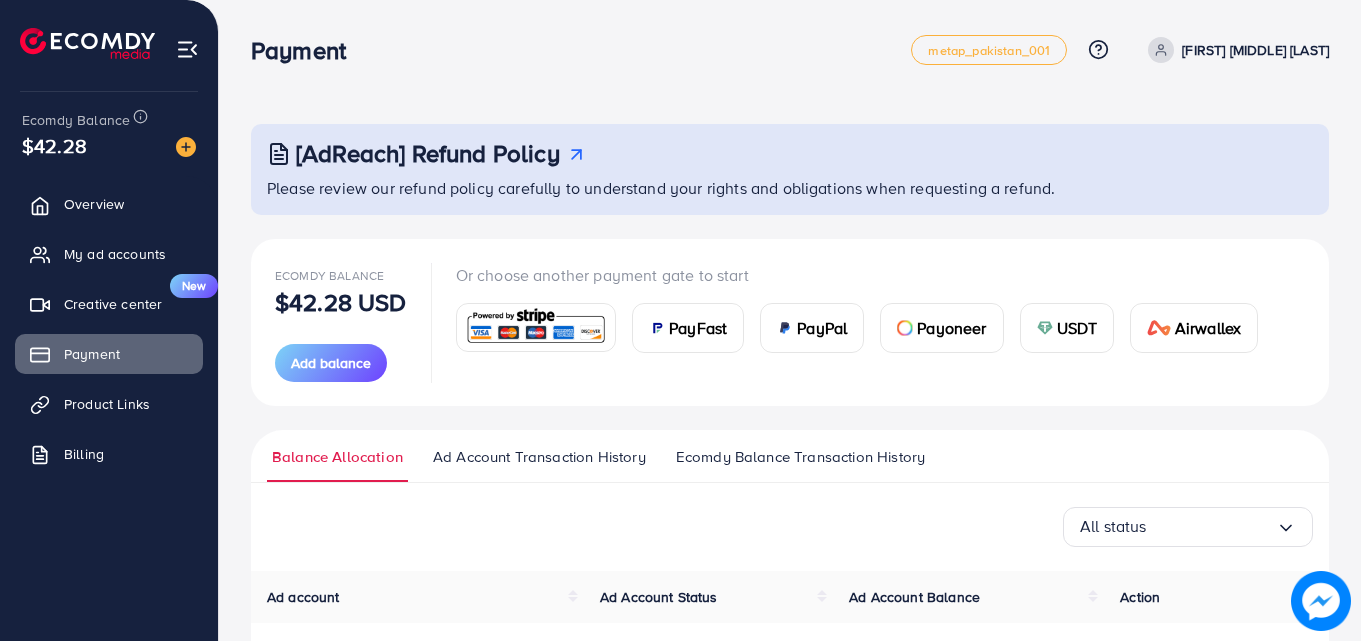 click on "[AdReach] Refund Policy   Please review our refund policy carefully to understand your rights and obligations when requesting a refund.  Ecomdy Balance  $42.28 USD   Add balance   Or choose another payment gate to start   PayFast   PayPal   Payoneer   USDT   Airwallex   Refund request form   Please choose the same payment method as the one you used to deposit.   Requested amount  * $  Max   Refund reason  *           Loading...      Detail reason  *  Receiving method  *           Loading...      I have read and accepted the  terms of service  Cancel   Next  Balance Allocation  Ad Account Transaction History   Ecomdy Balance Transaction History
All status
Loading...                   Ad account Ad Account Status Ad Account Balance Action            1010918_digitalecom_1716488058747  ID: [USERID]  Approved   $0   Add Fund   Withdraw          1 result(s)
All status
Loading...     Select transaction date               Ad Account" at bounding box center [790, 424] 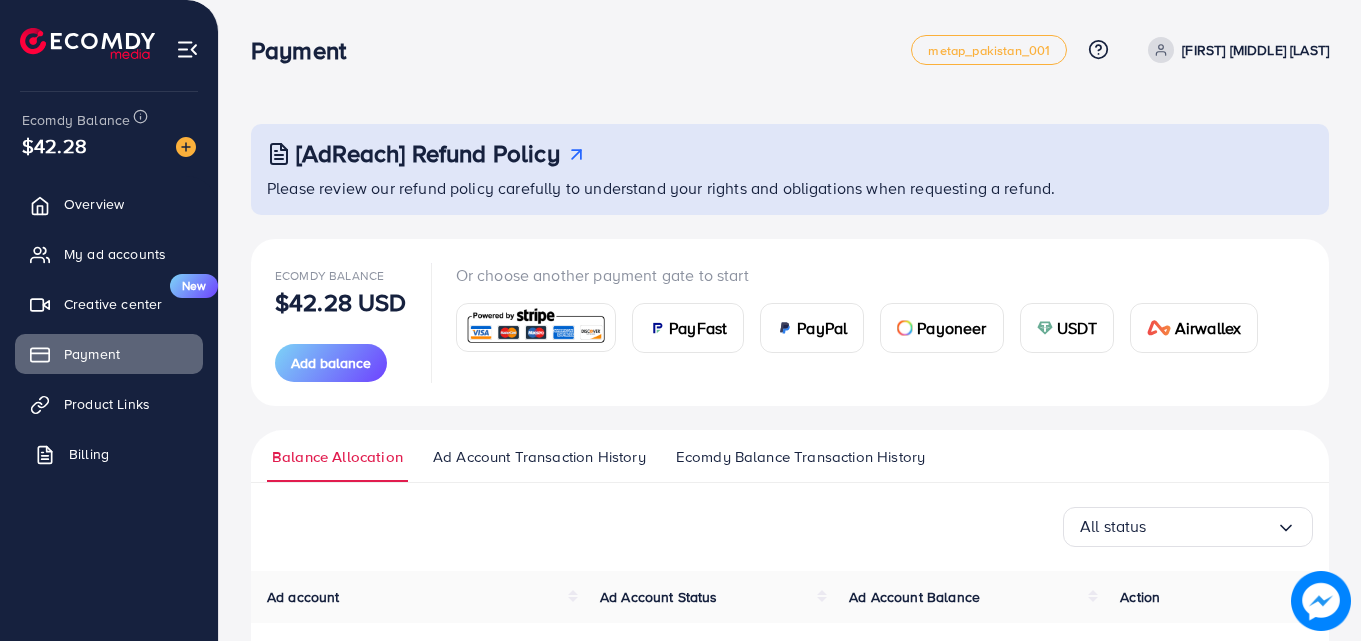 click on "Billing" at bounding box center [89, 454] 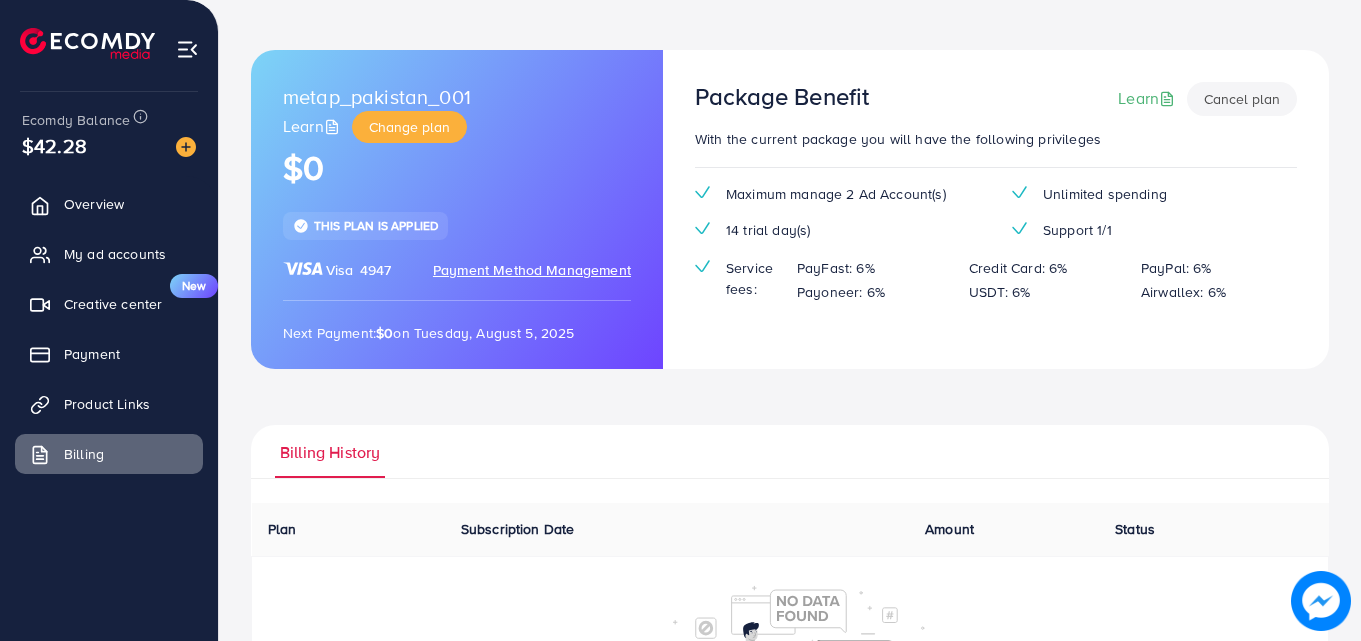 scroll, scrollTop: 0, scrollLeft: 0, axis: both 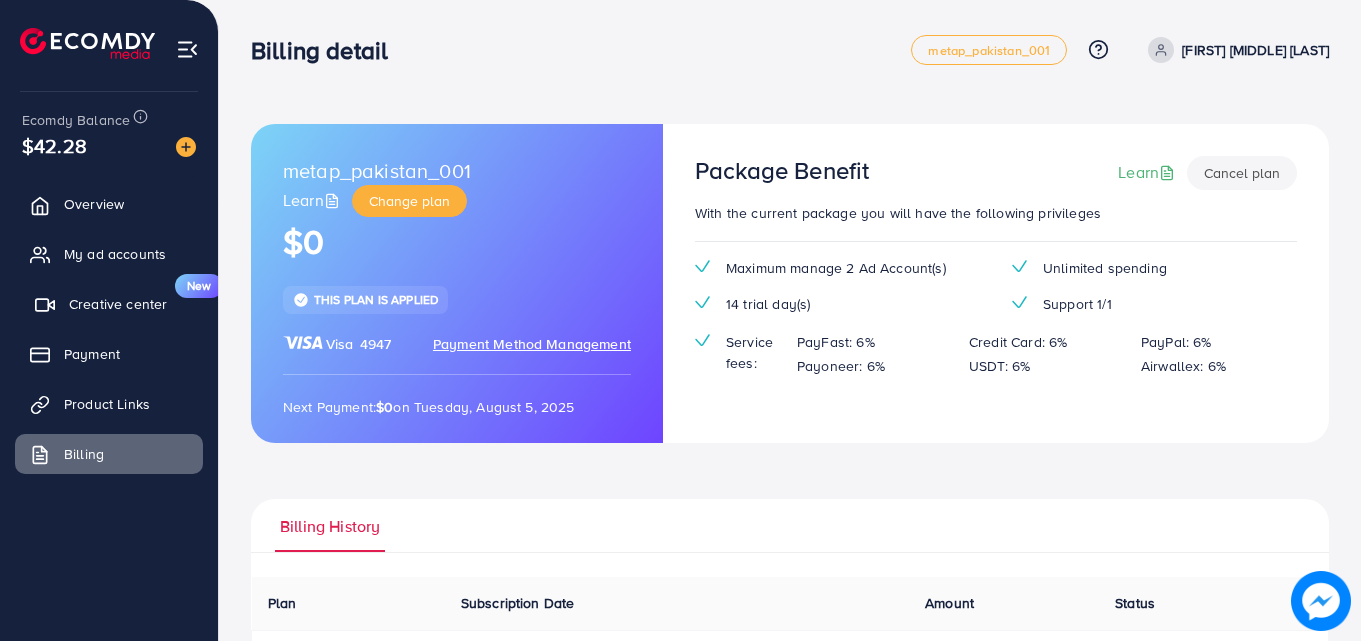 click on "Creative center  New" at bounding box center (109, 304) 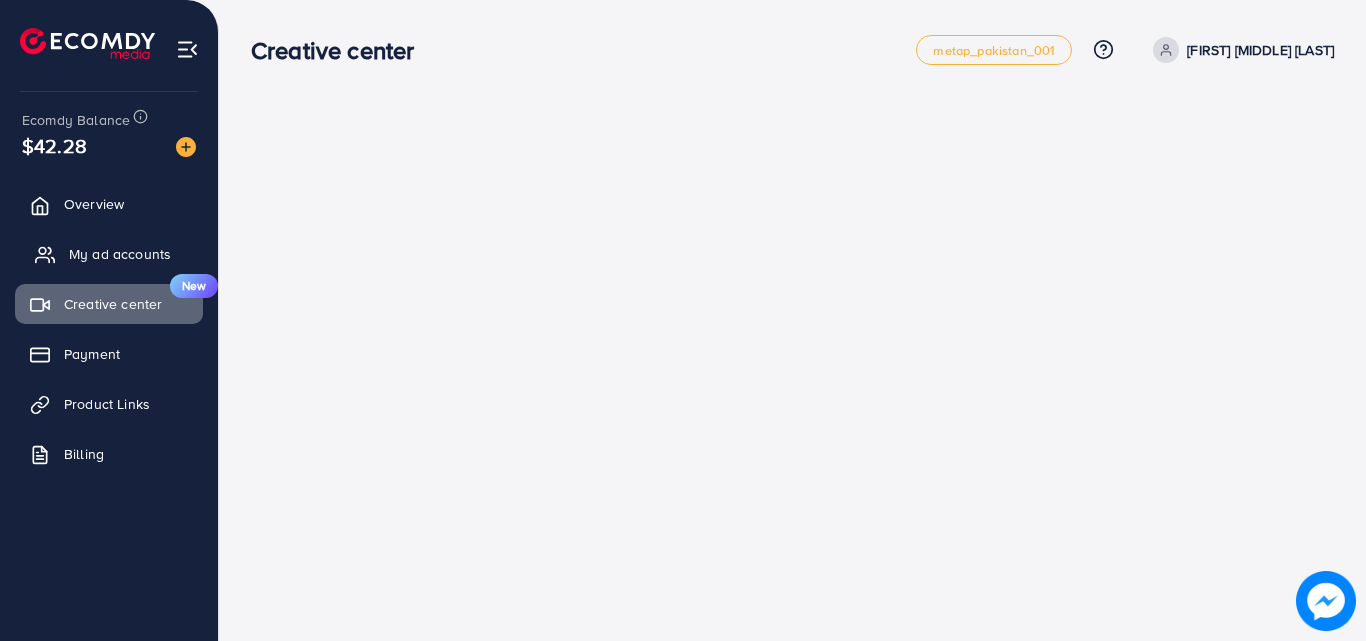 click on "My ad accounts" at bounding box center (120, 254) 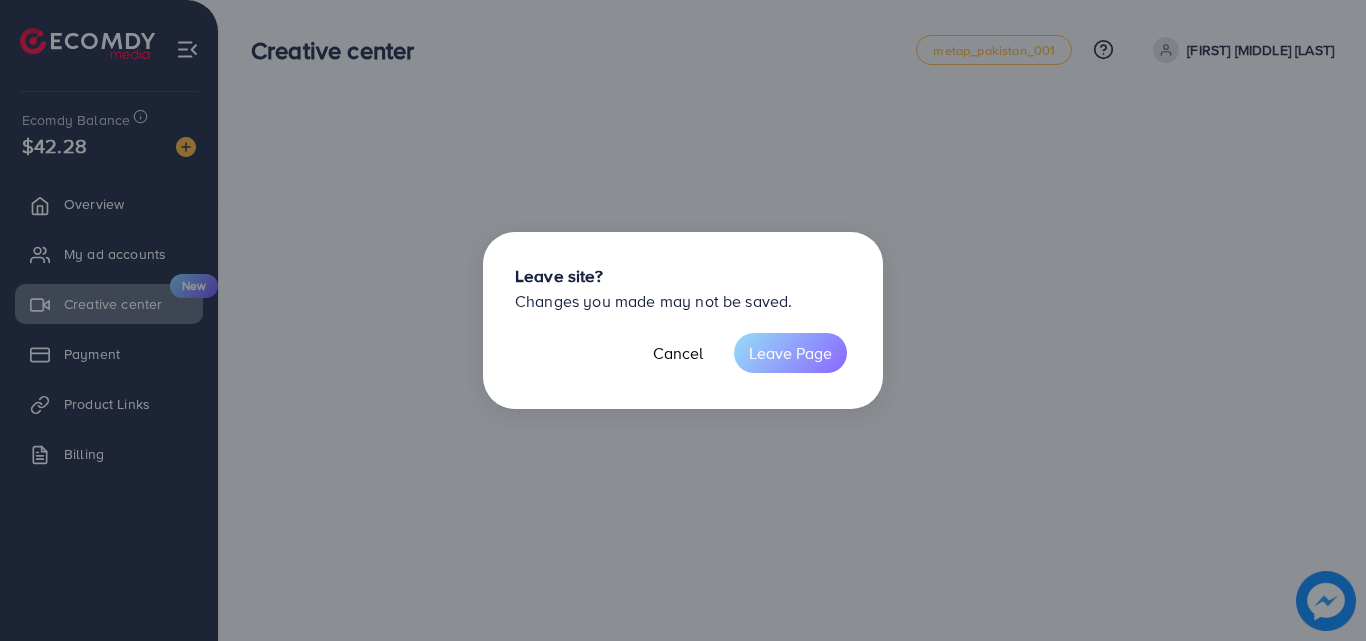click on "Leave Page" at bounding box center [790, 353] 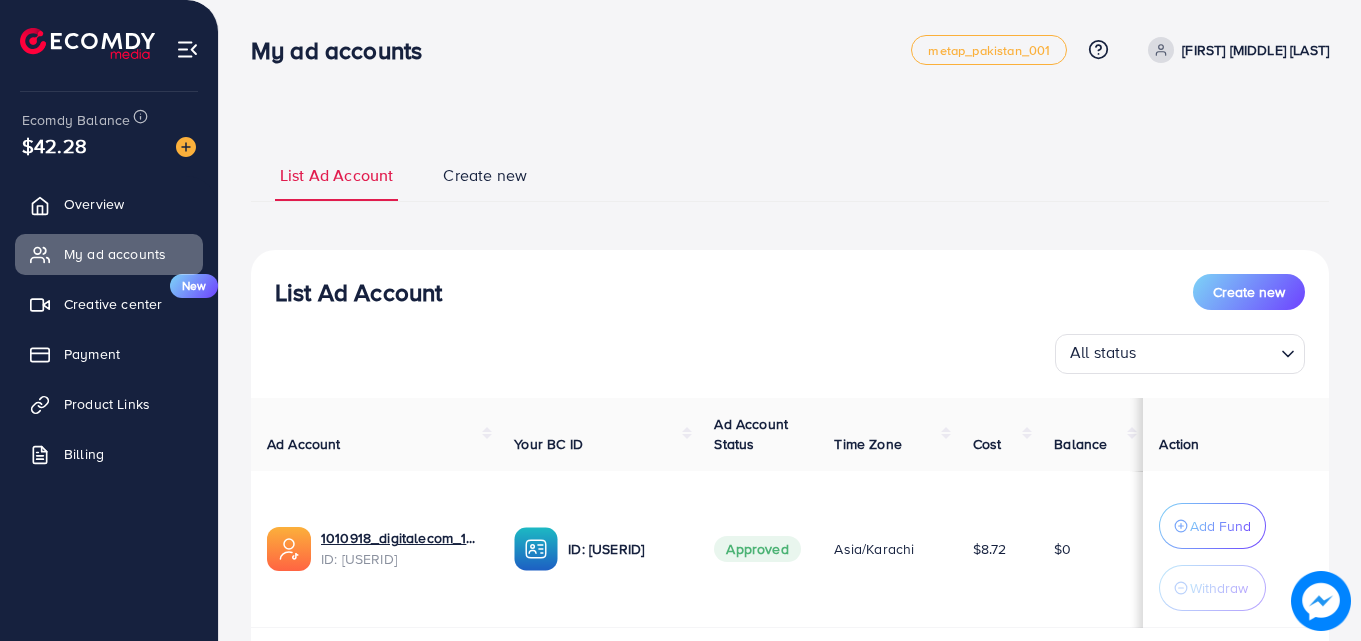 scroll, scrollTop: 131, scrollLeft: 0, axis: vertical 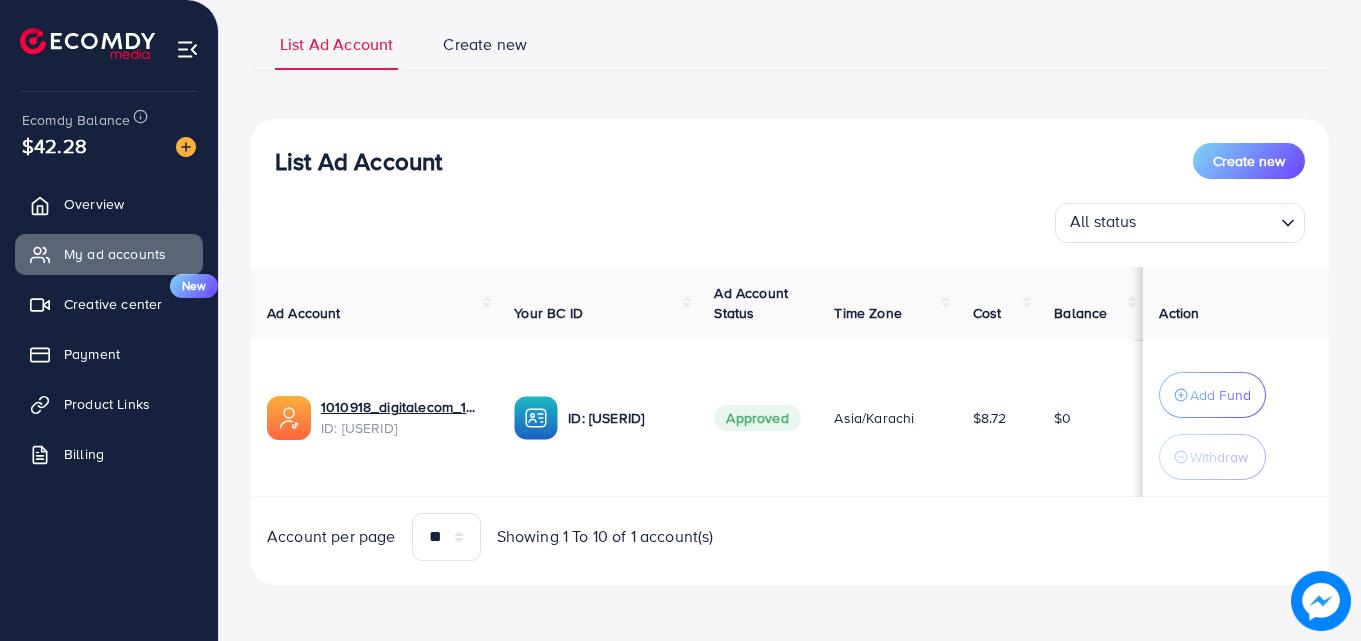 click at bounding box center [536, 418] 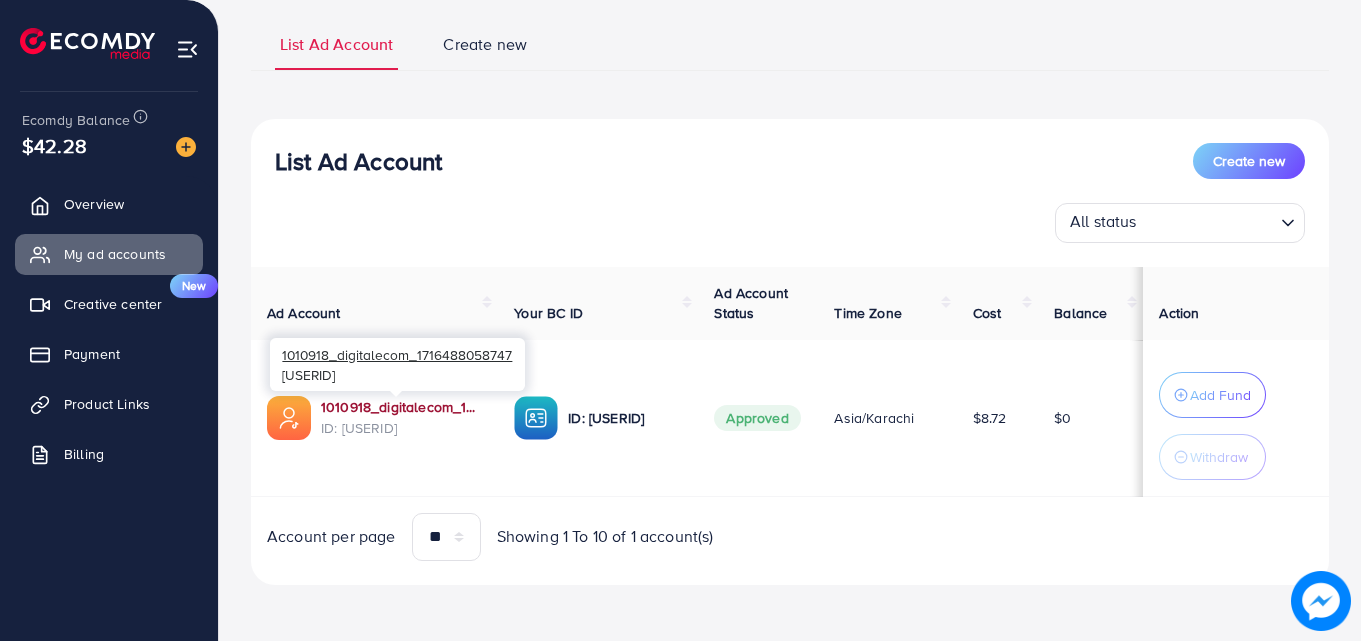 click on "1010918_digitalecom_1716488058747" at bounding box center [401, 407] 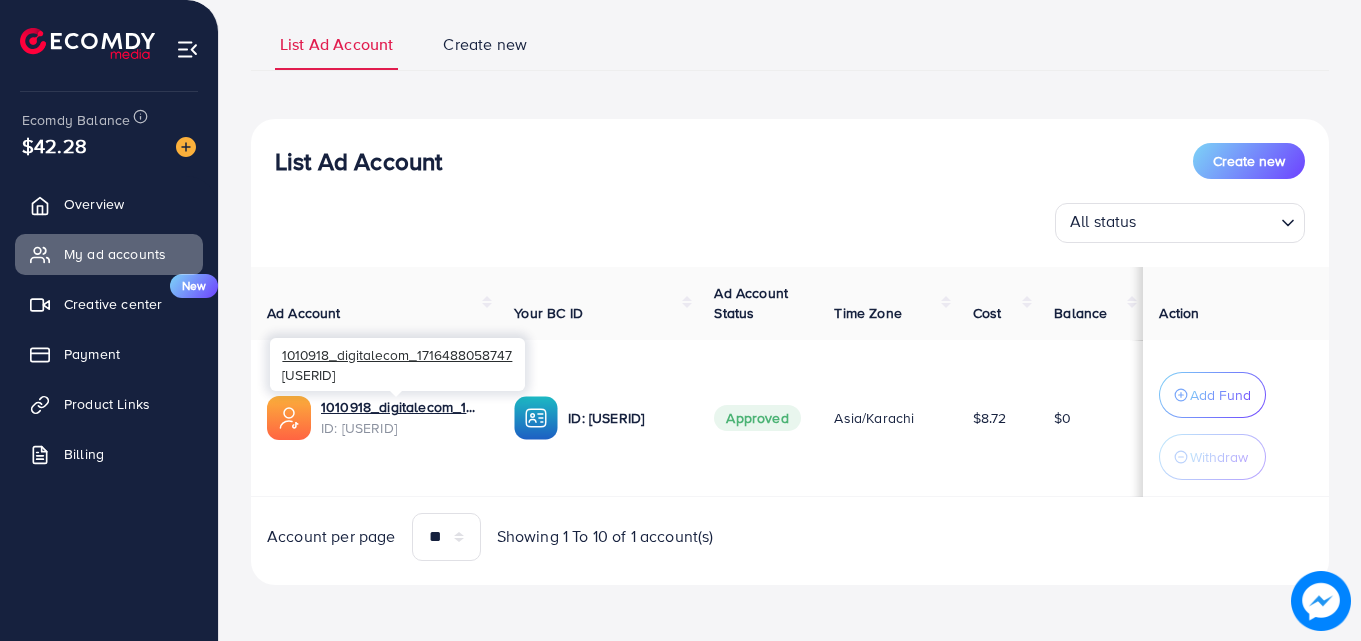 drag, startPoint x: 432, startPoint y: 376, endPoint x: 414, endPoint y: 359, distance: 24.758837 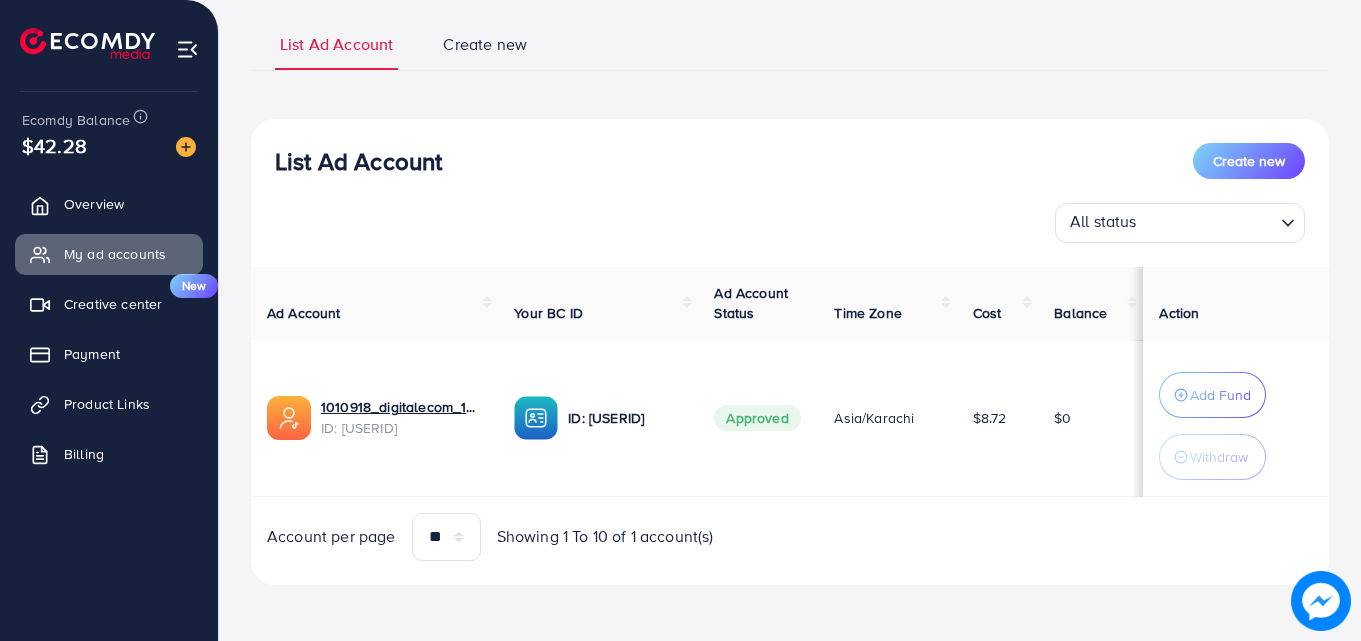 copy on "1716488058747 [USERID]" 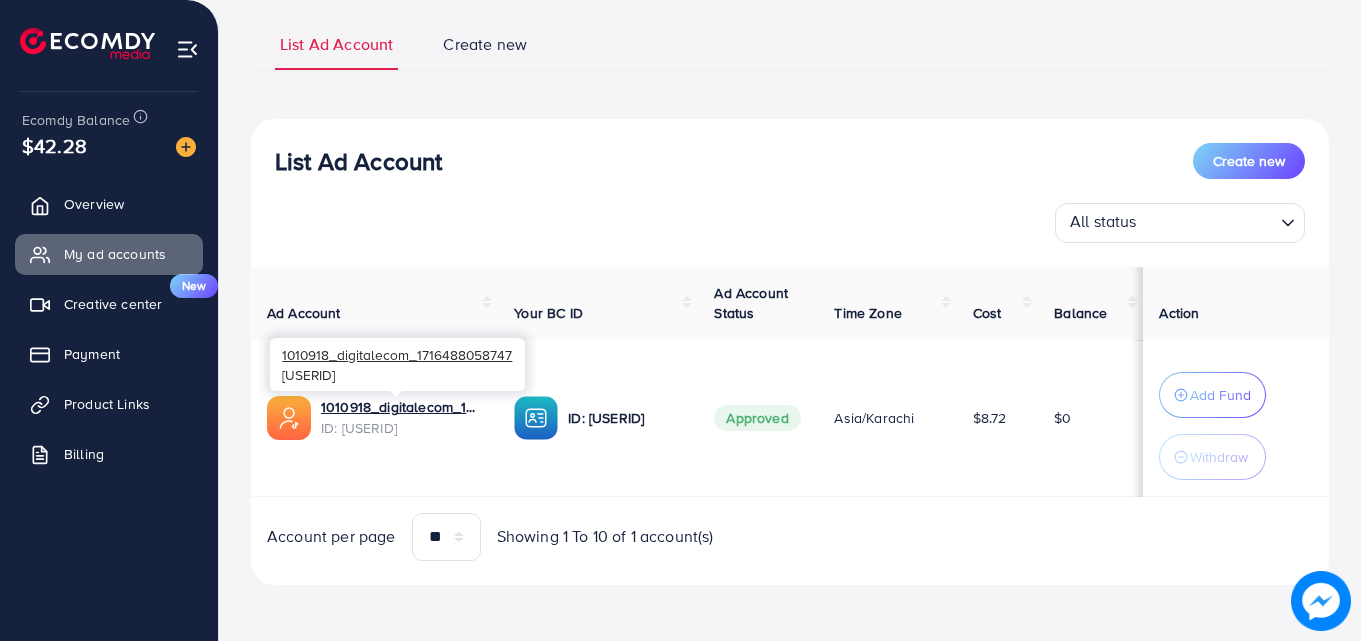 drag, startPoint x: 432, startPoint y: 374, endPoint x: 282, endPoint y: 376, distance: 150.01334 